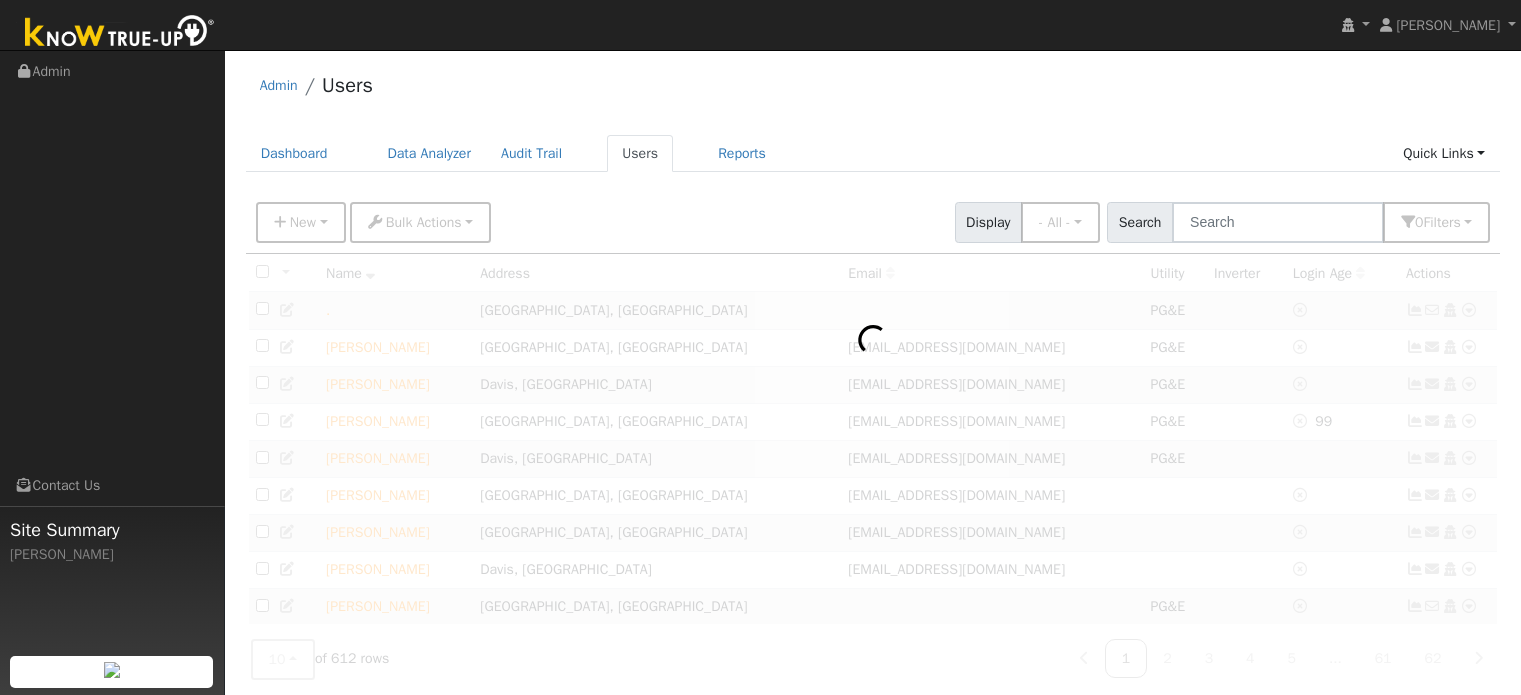 scroll, scrollTop: 0, scrollLeft: 0, axis: both 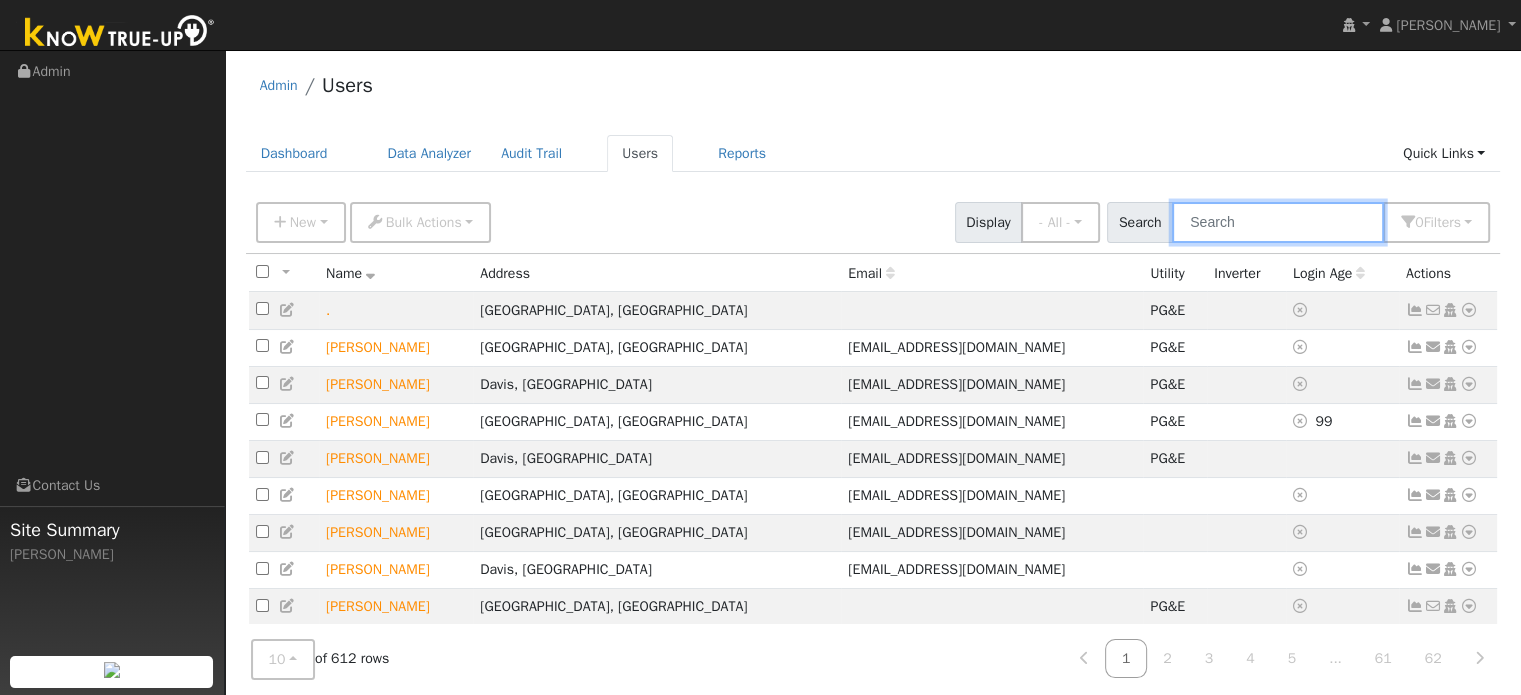 click at bounding box center [1278, 222] 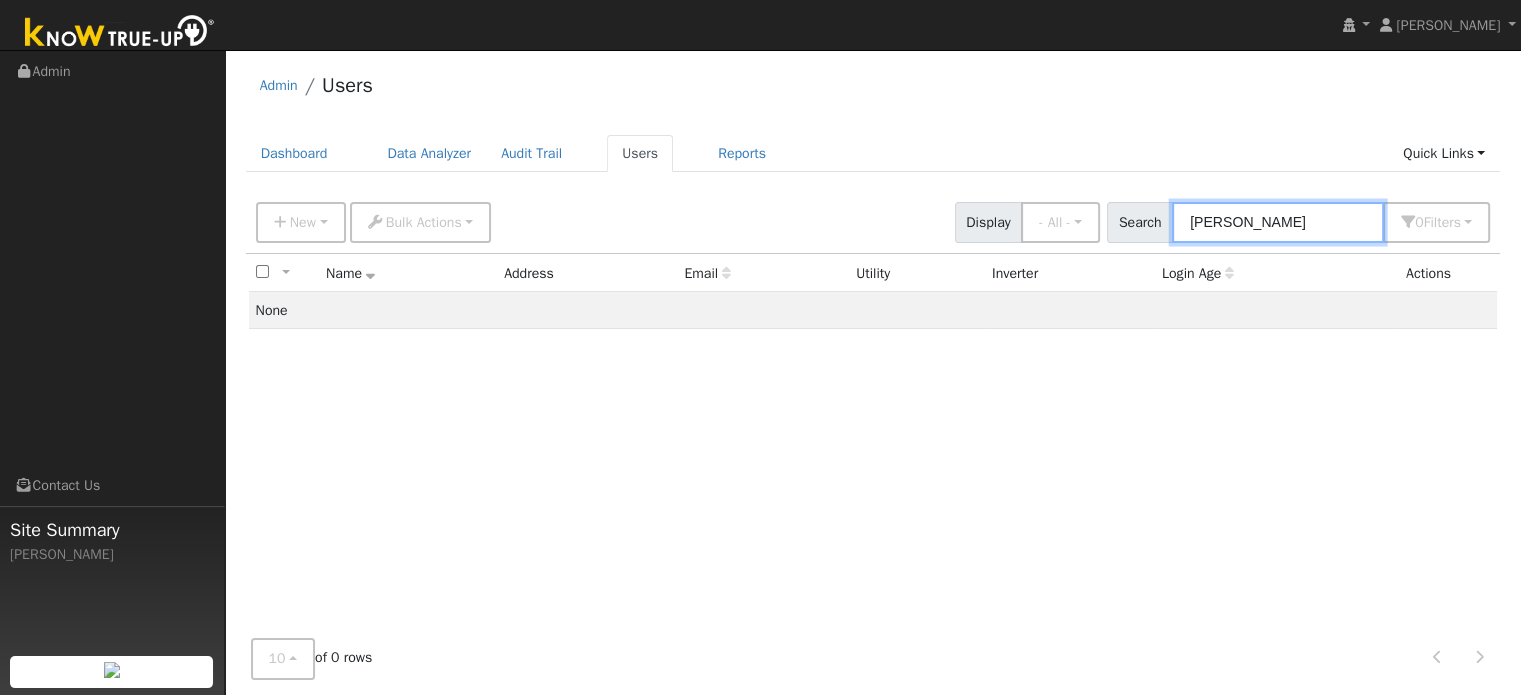 click on "[PERSON_NAME]" at bounding box center [1278, 222] 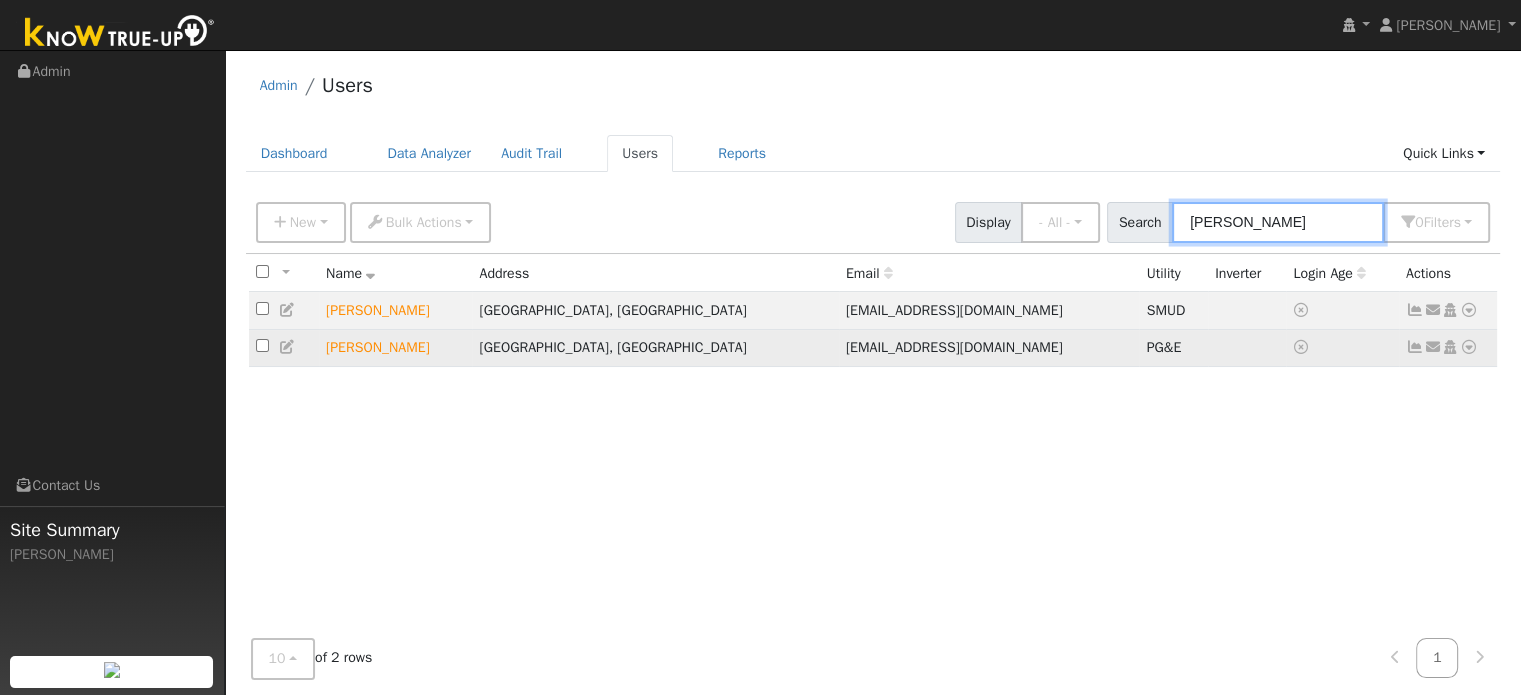 type on "[PERSON_NAME]" 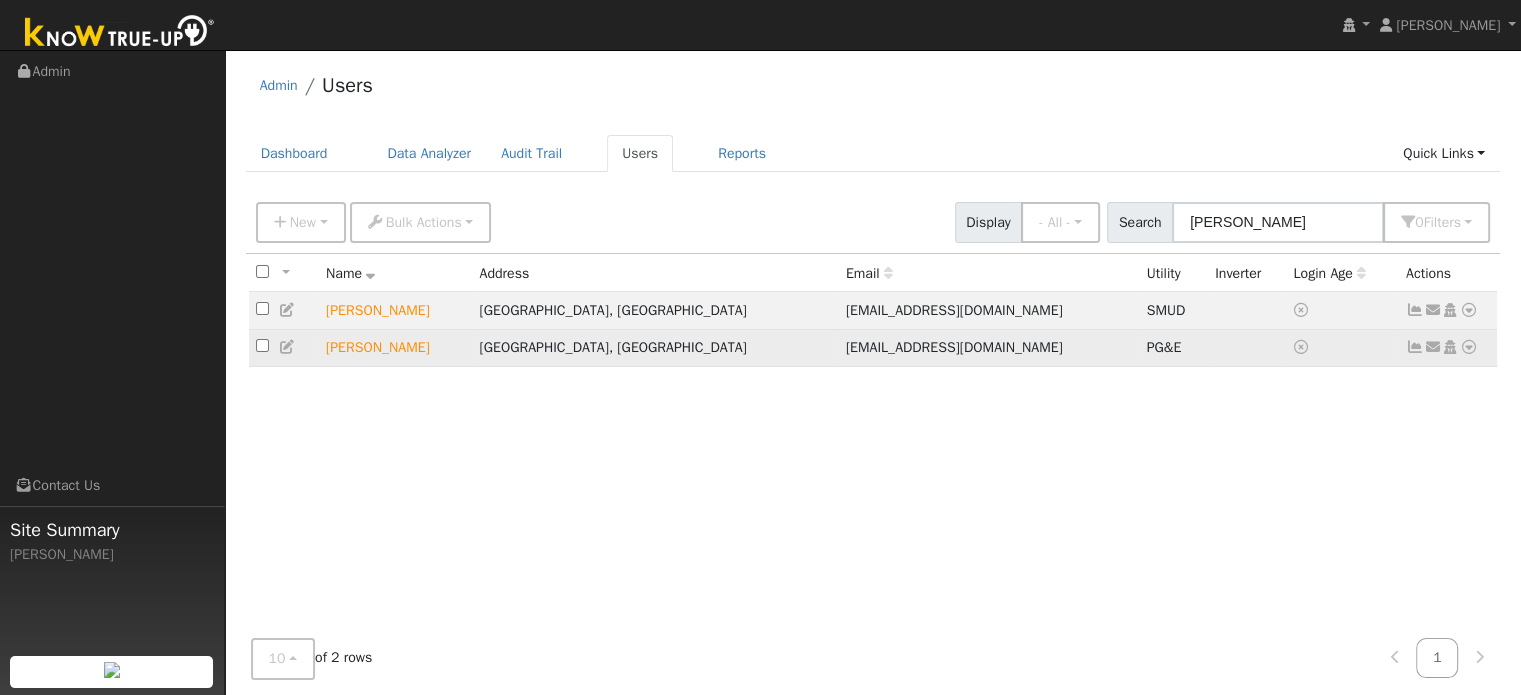 click at bounding box center [1469, 347] 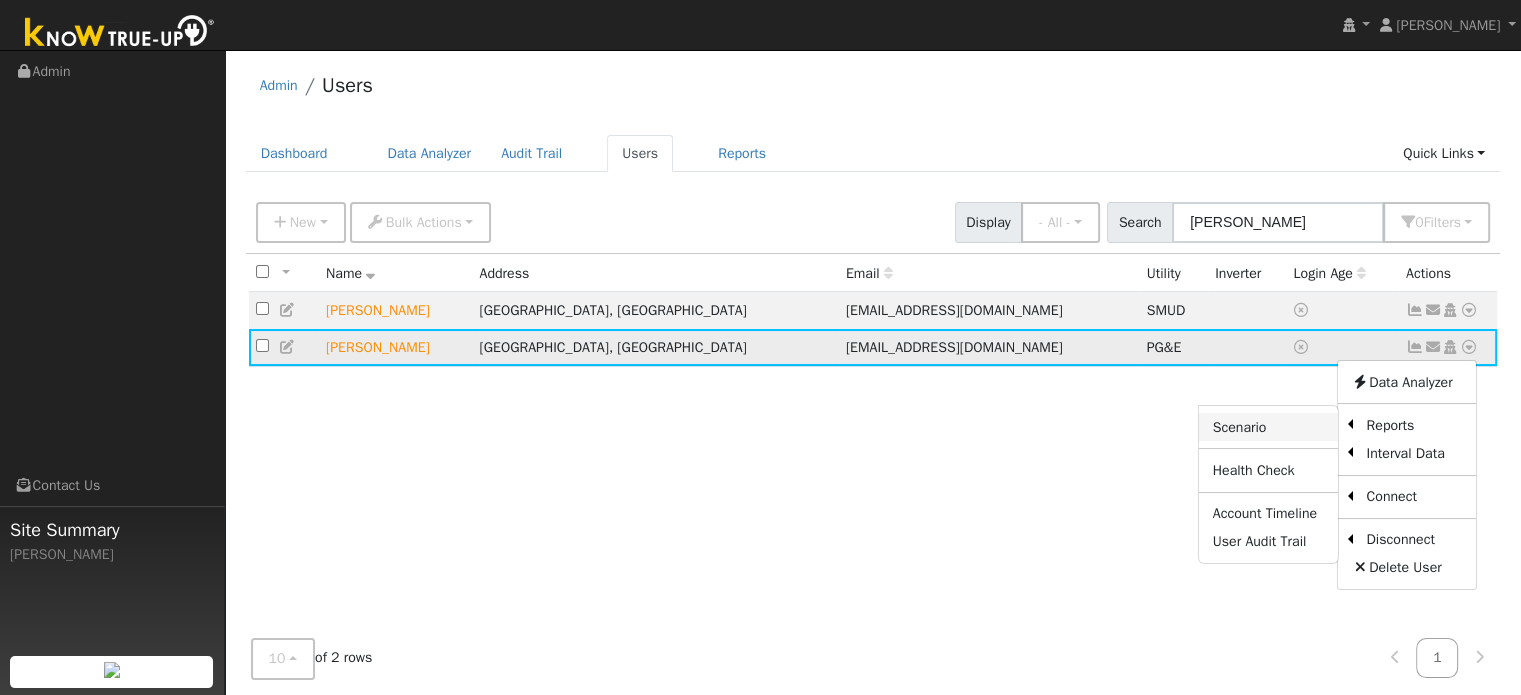 click on "Scenario" at bounding box center (1268, 427) 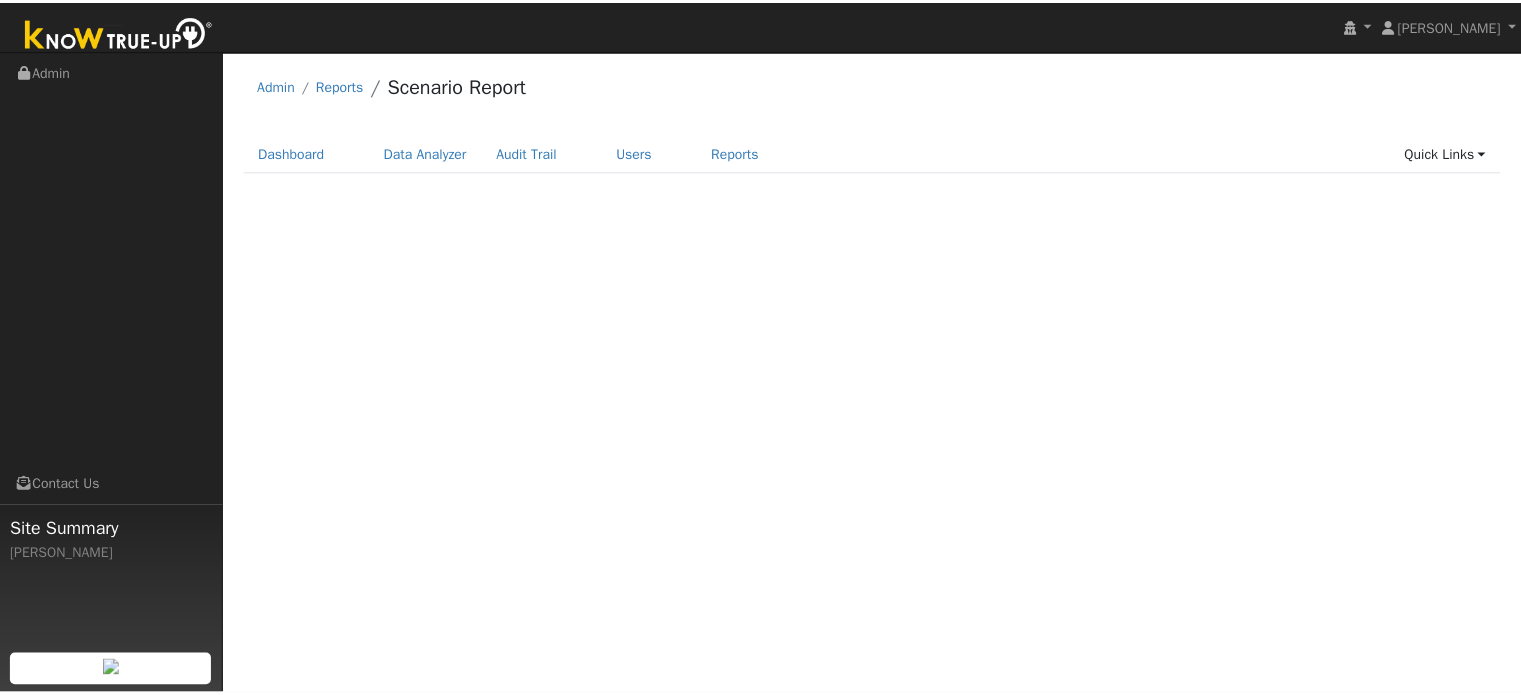scroll, scrollTop: 0, scrollLeft: 0, axis: both 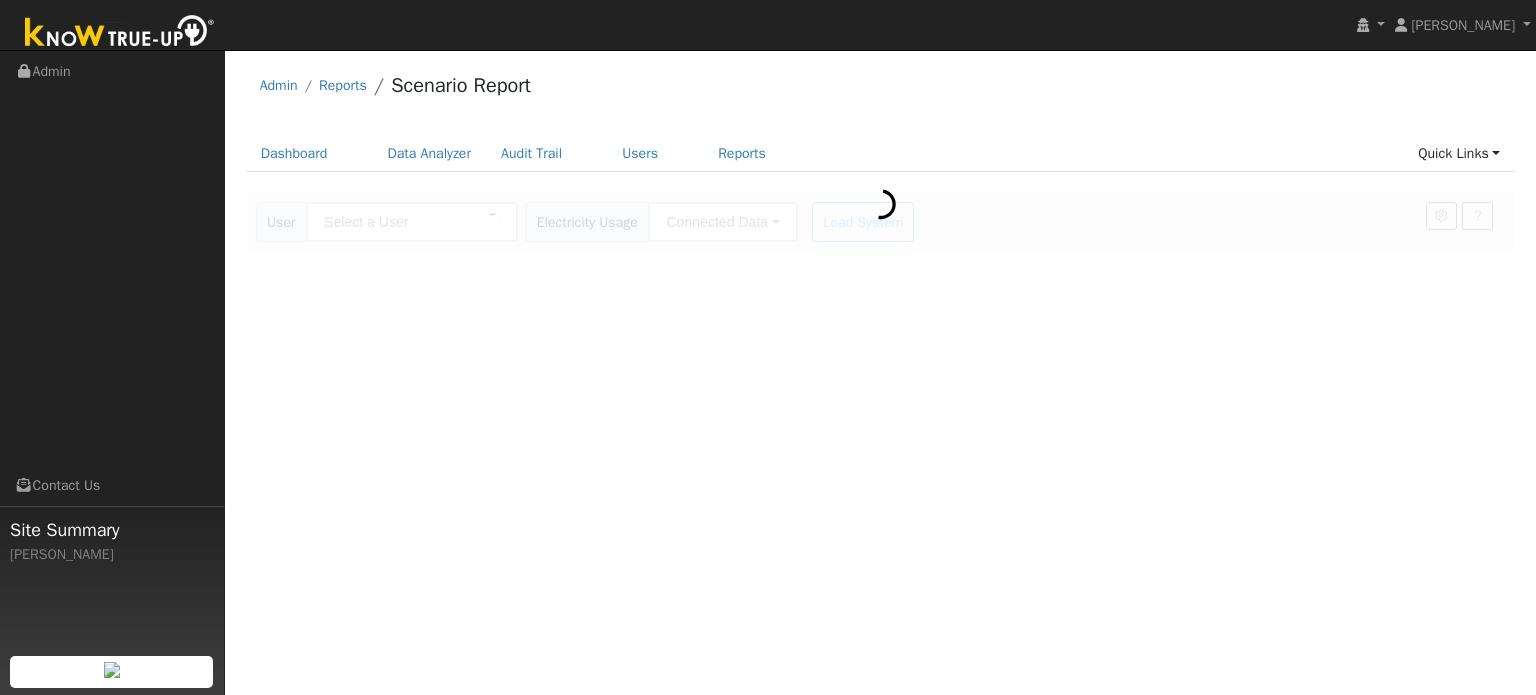 type on "[PERSON_NAME]" 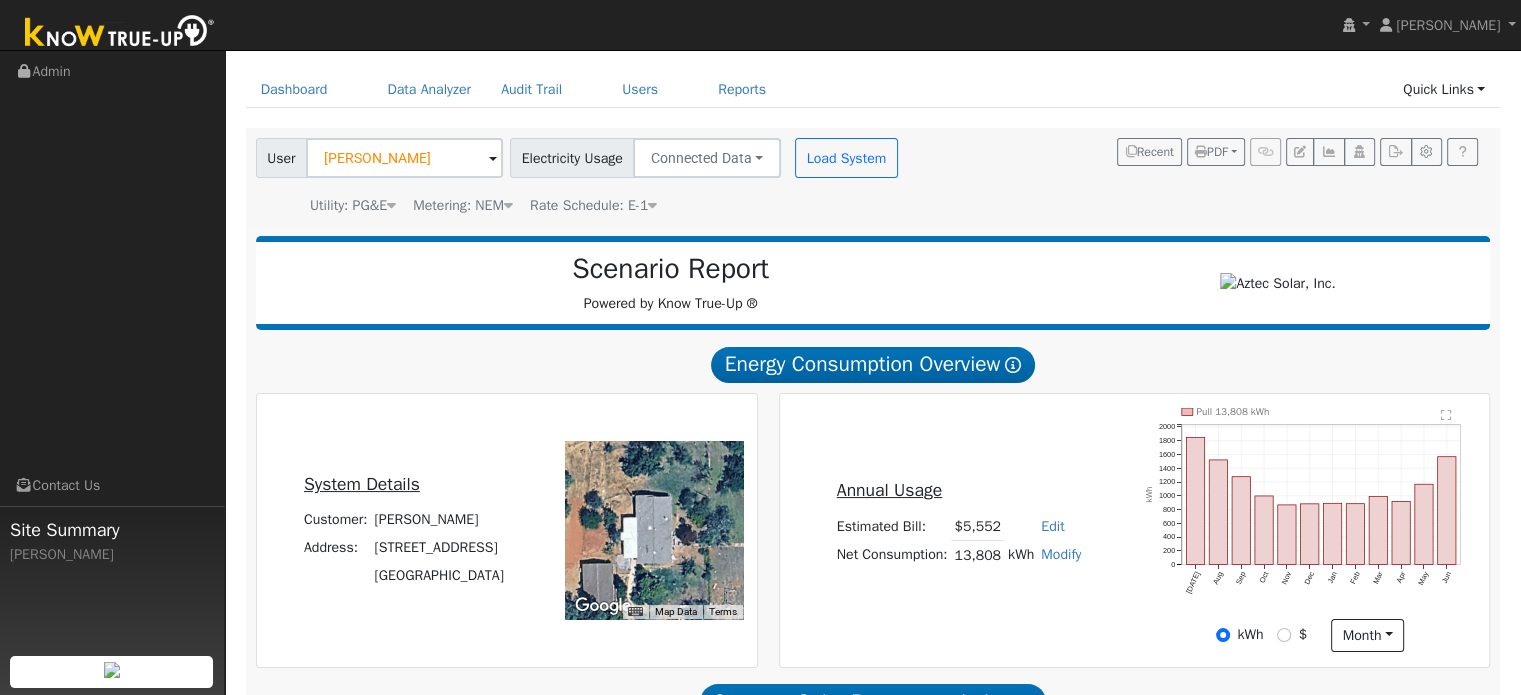 scroll, scrollTop: 0, scrollLeft: 0, axis: both 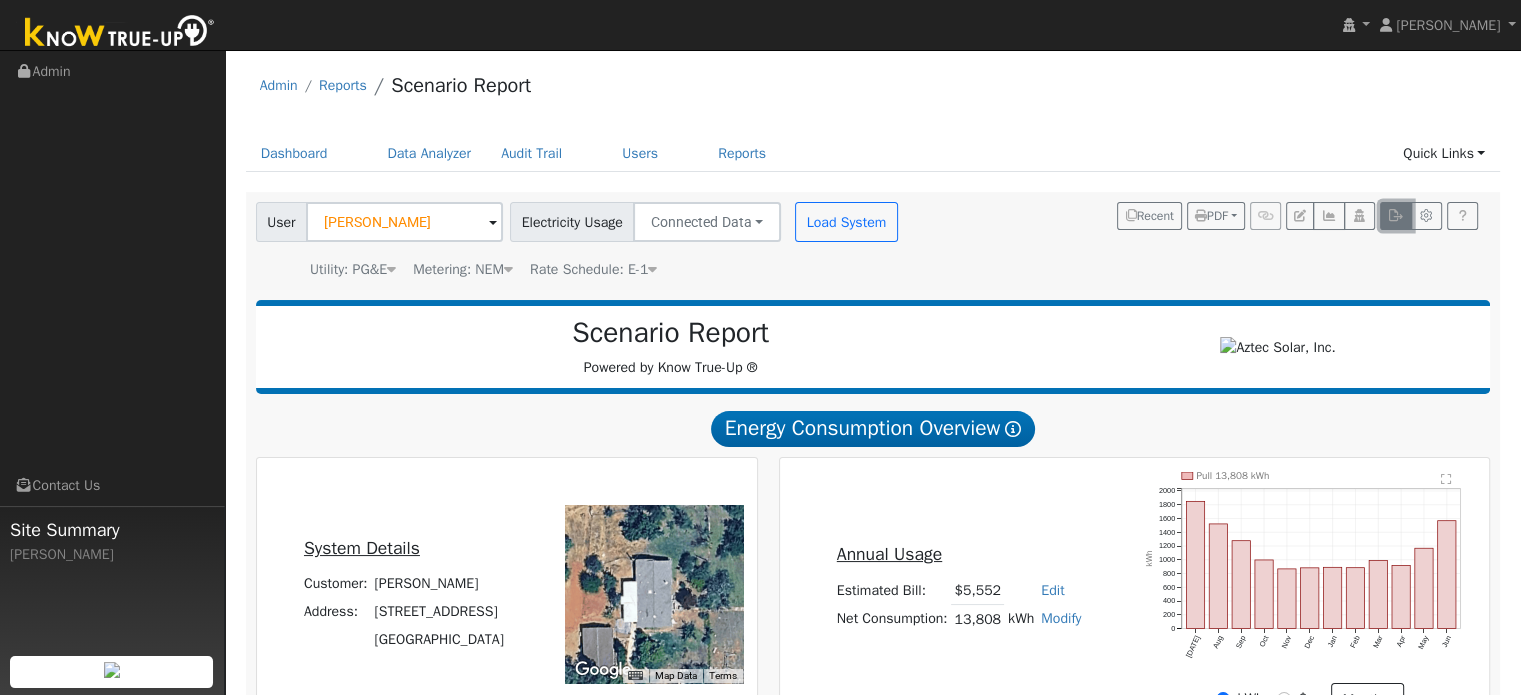 click at bounding box center [1395, 216] 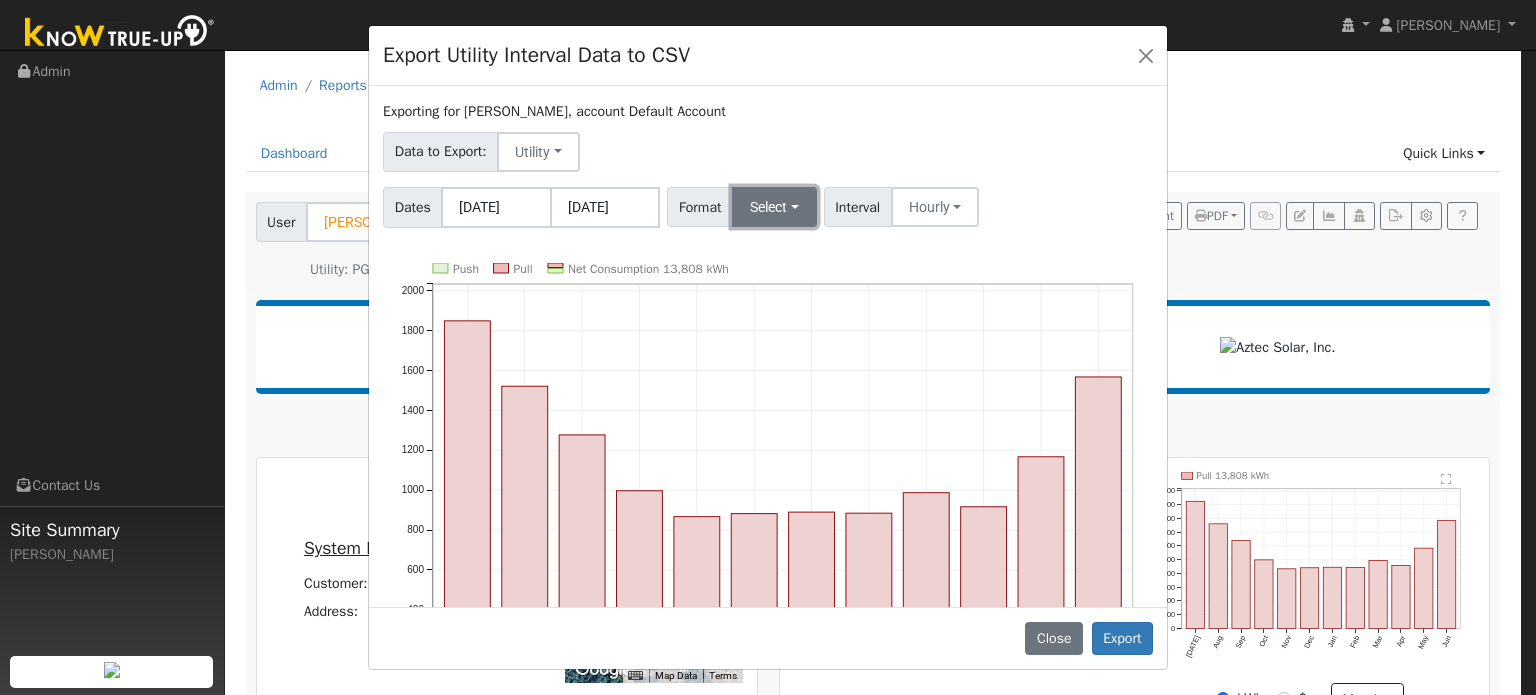 click on "Select" at bounding box center [774, 207] 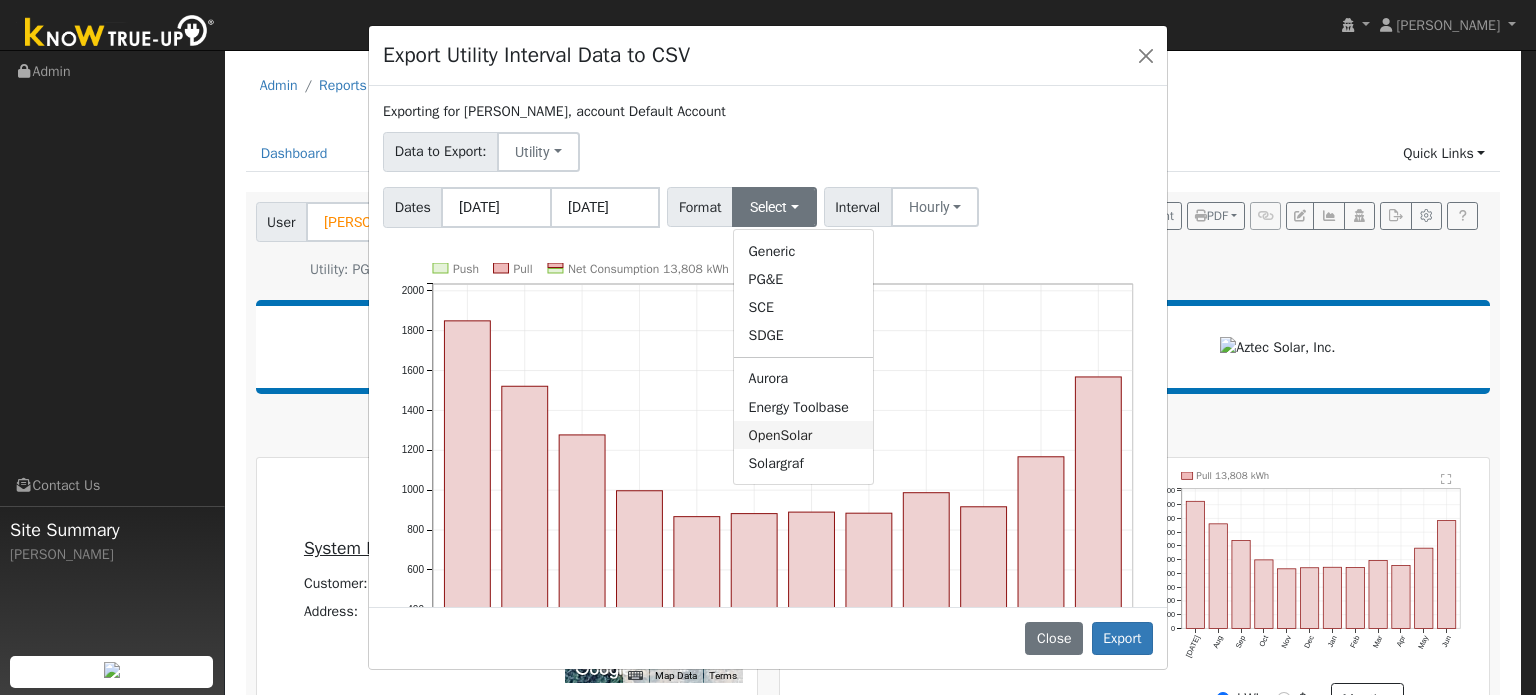 click on "OpenSolar" at bounding box center [803, 435] 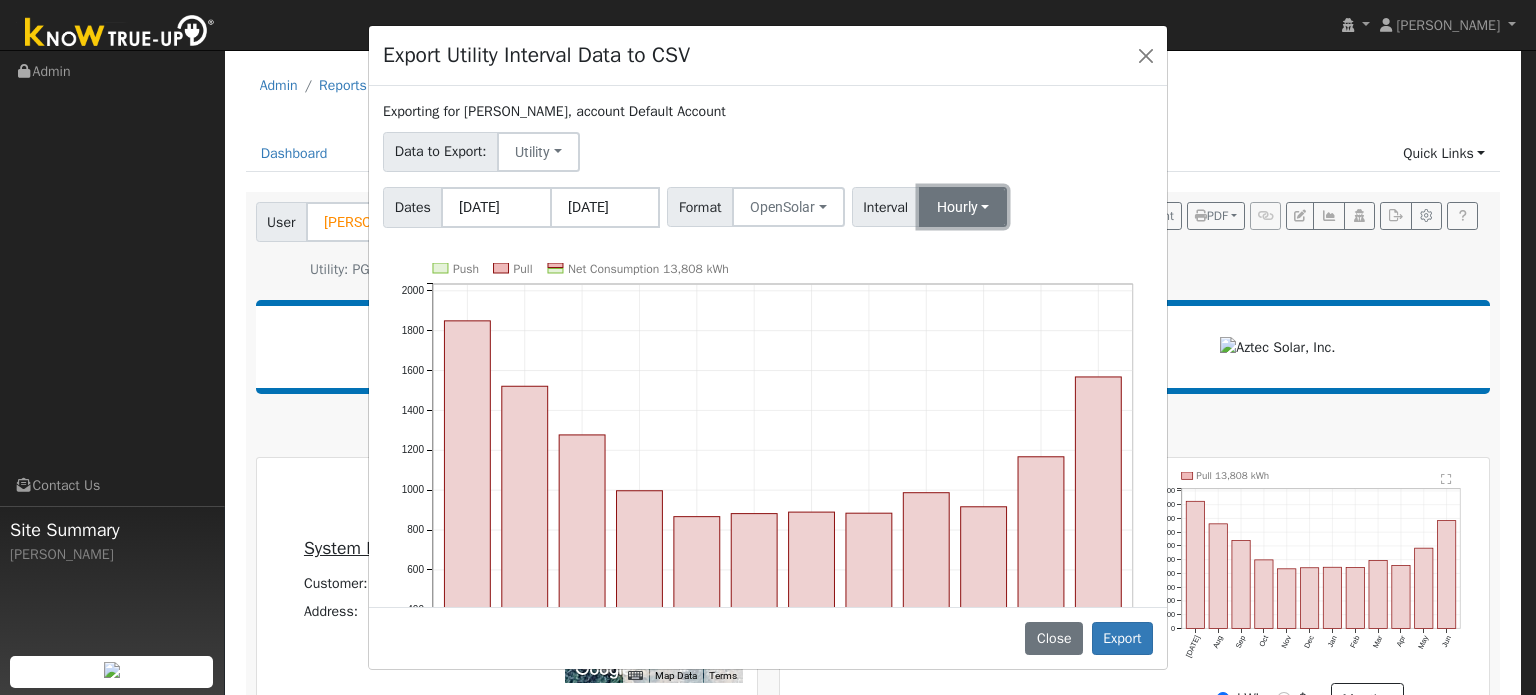 click on "Hourly" at bounding box center (963, 207) 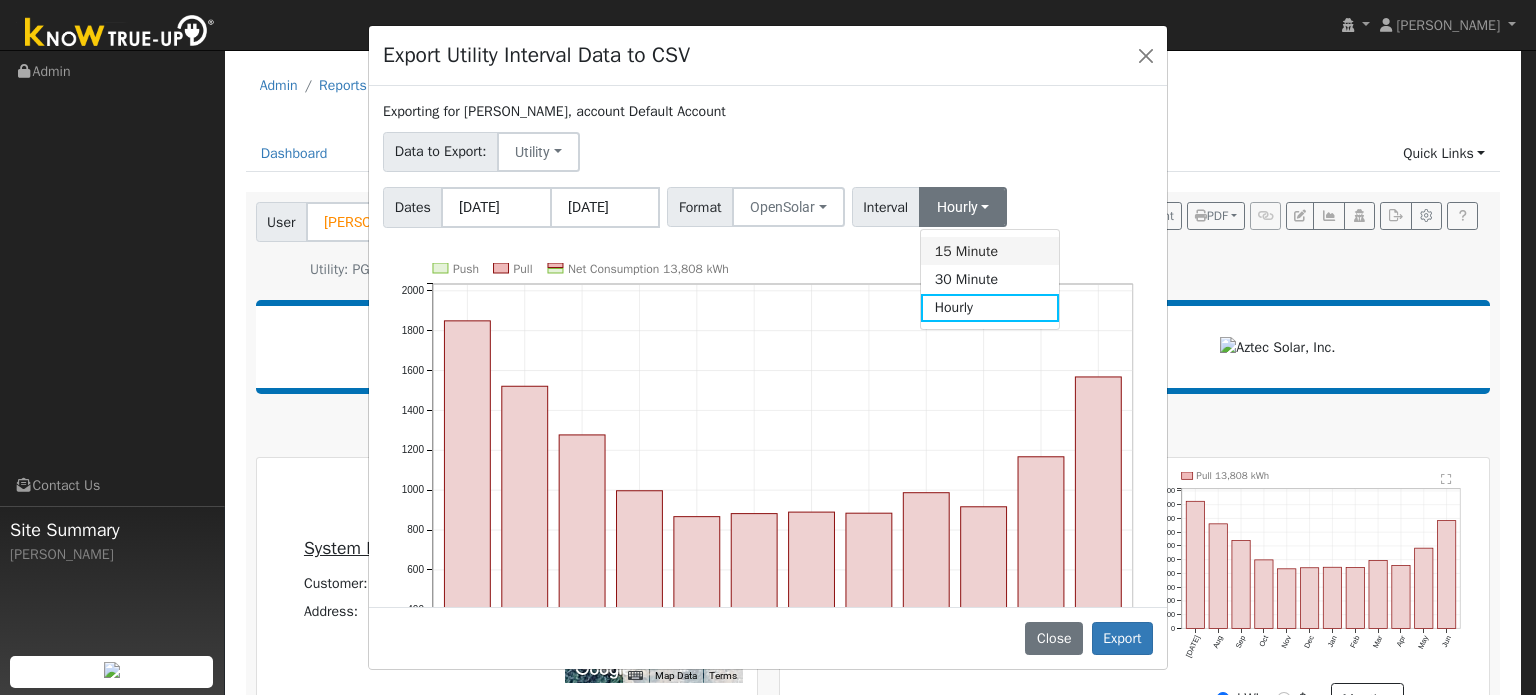 click on "15 Minute" at bounding box center [990, 251] 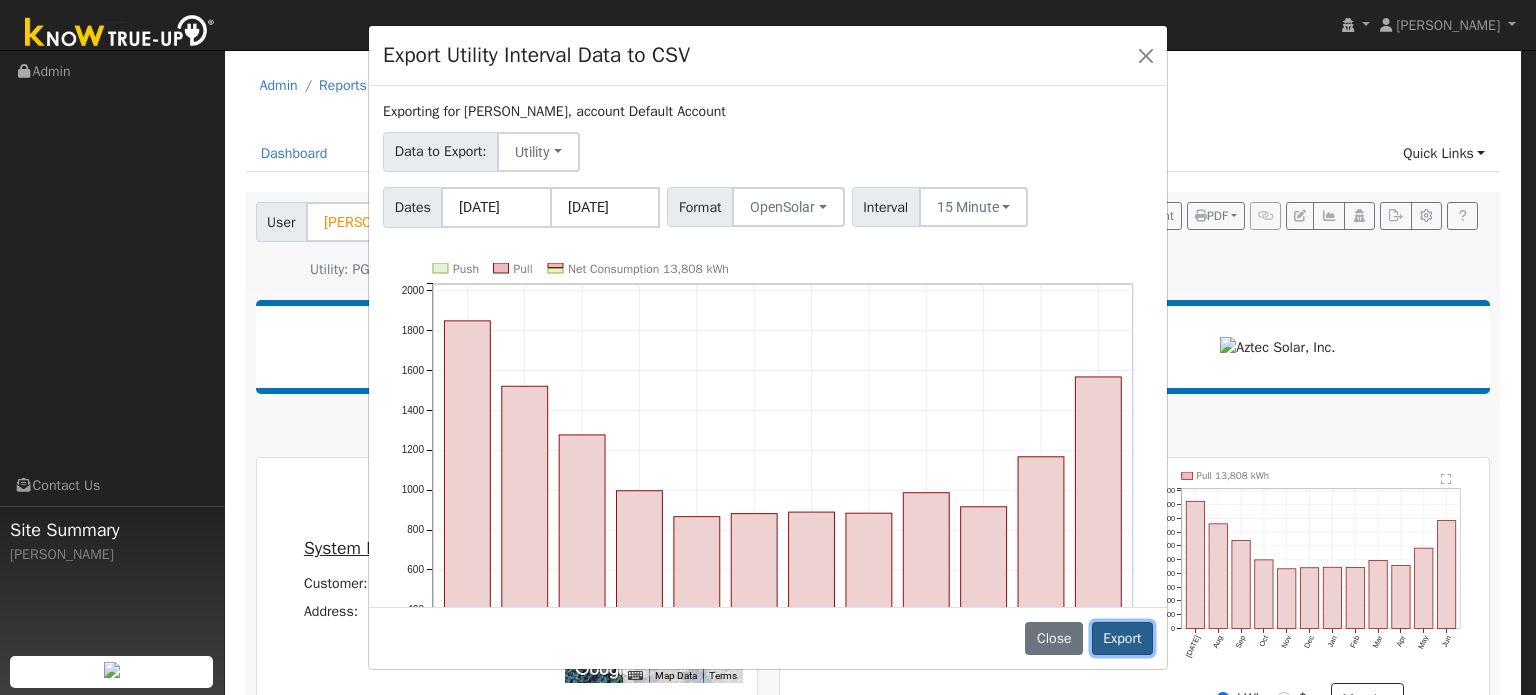 click on "Export" at bounding box center [1122, 639] 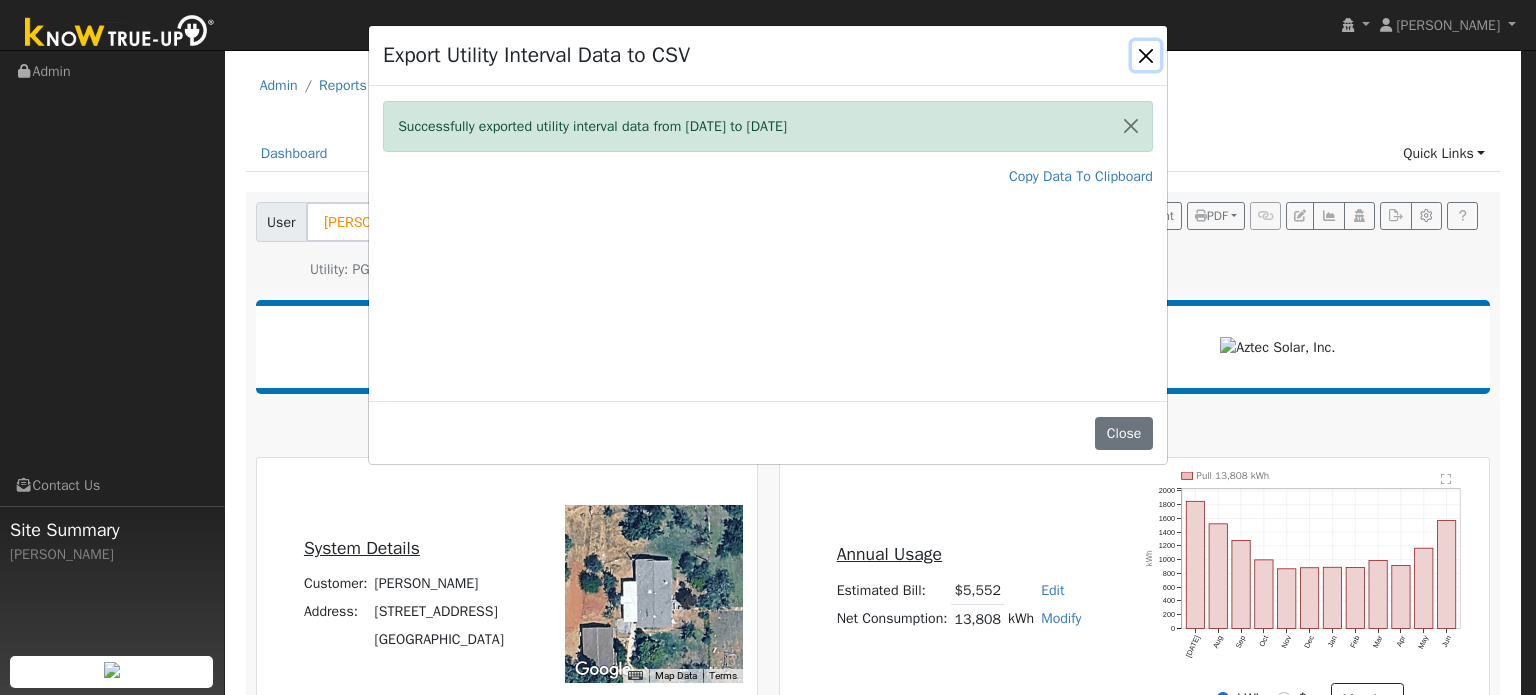 click at bounding box center (1146, 55) 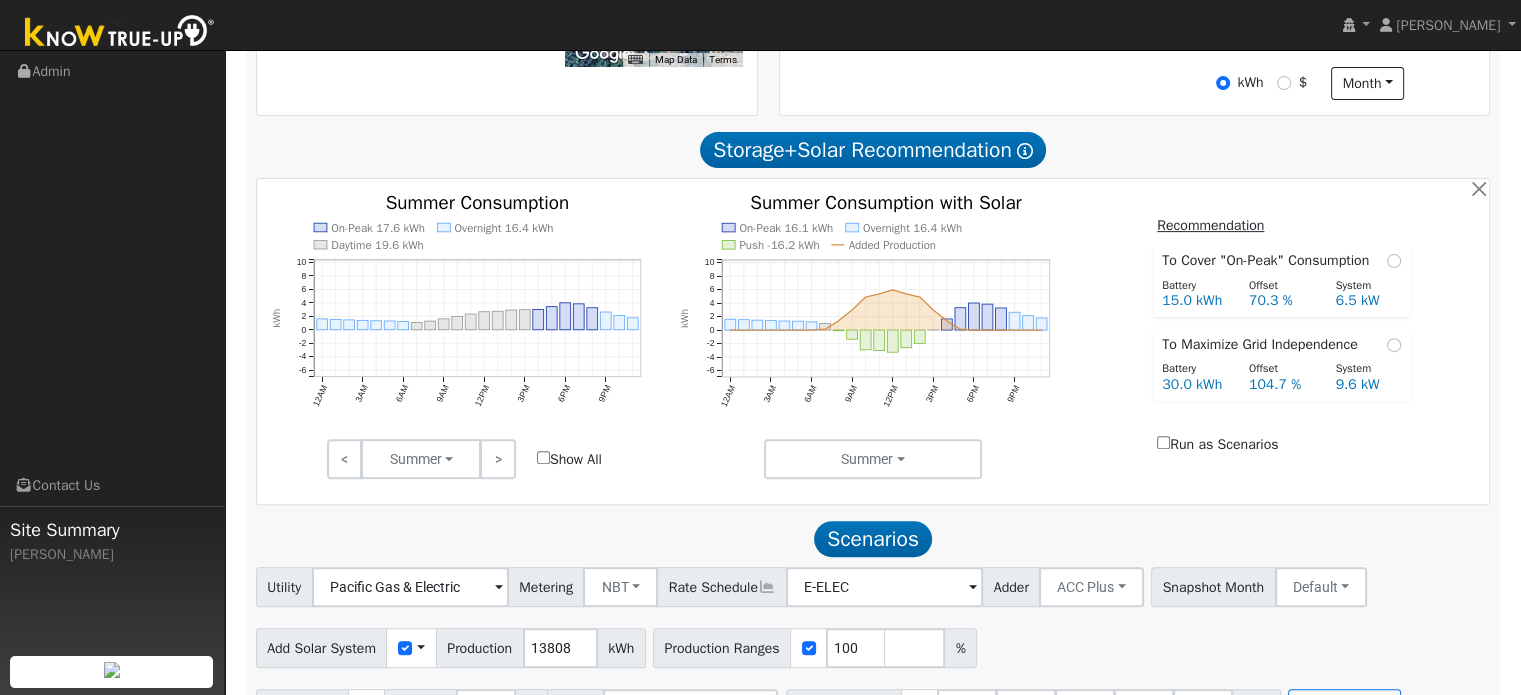 scroll, scrollTop: 675, scrollLeft: 0, axis: vertical 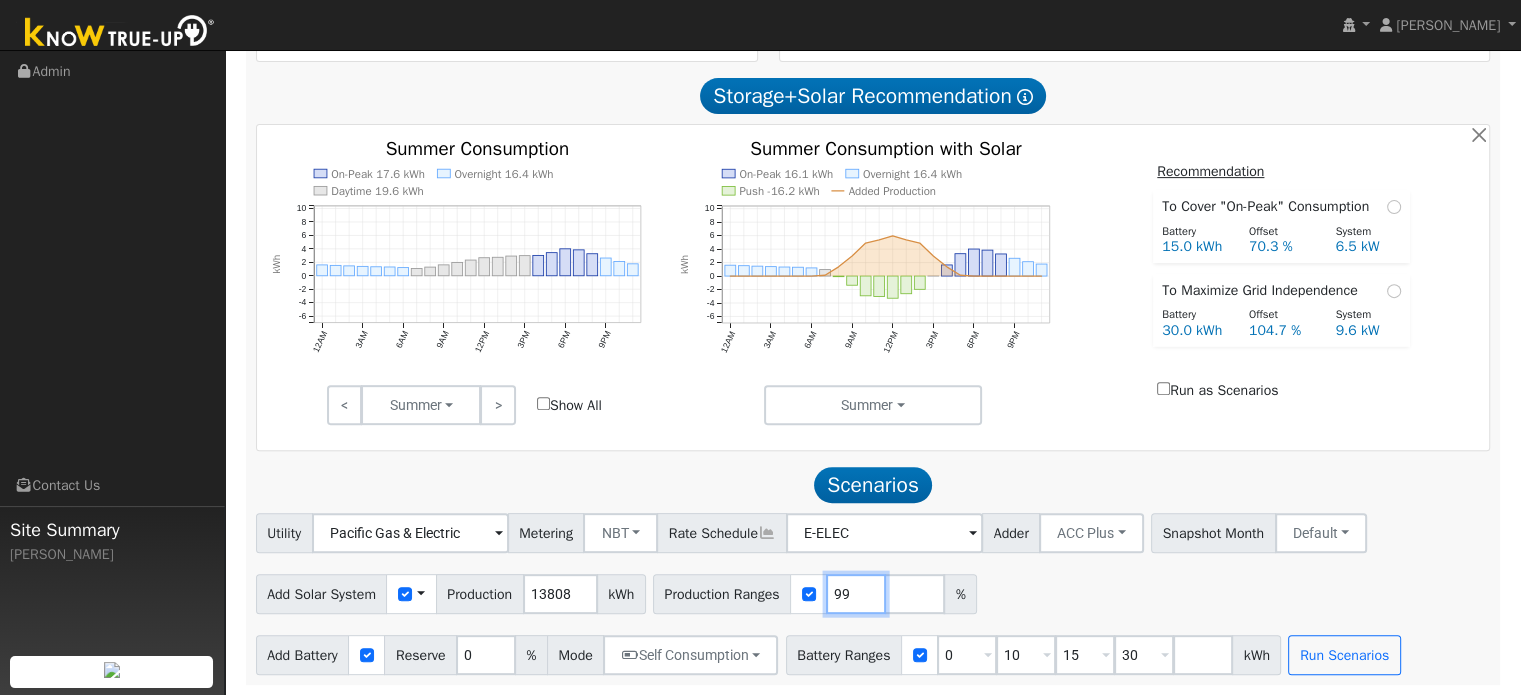 click on "99" at bounding box center [856, 594] 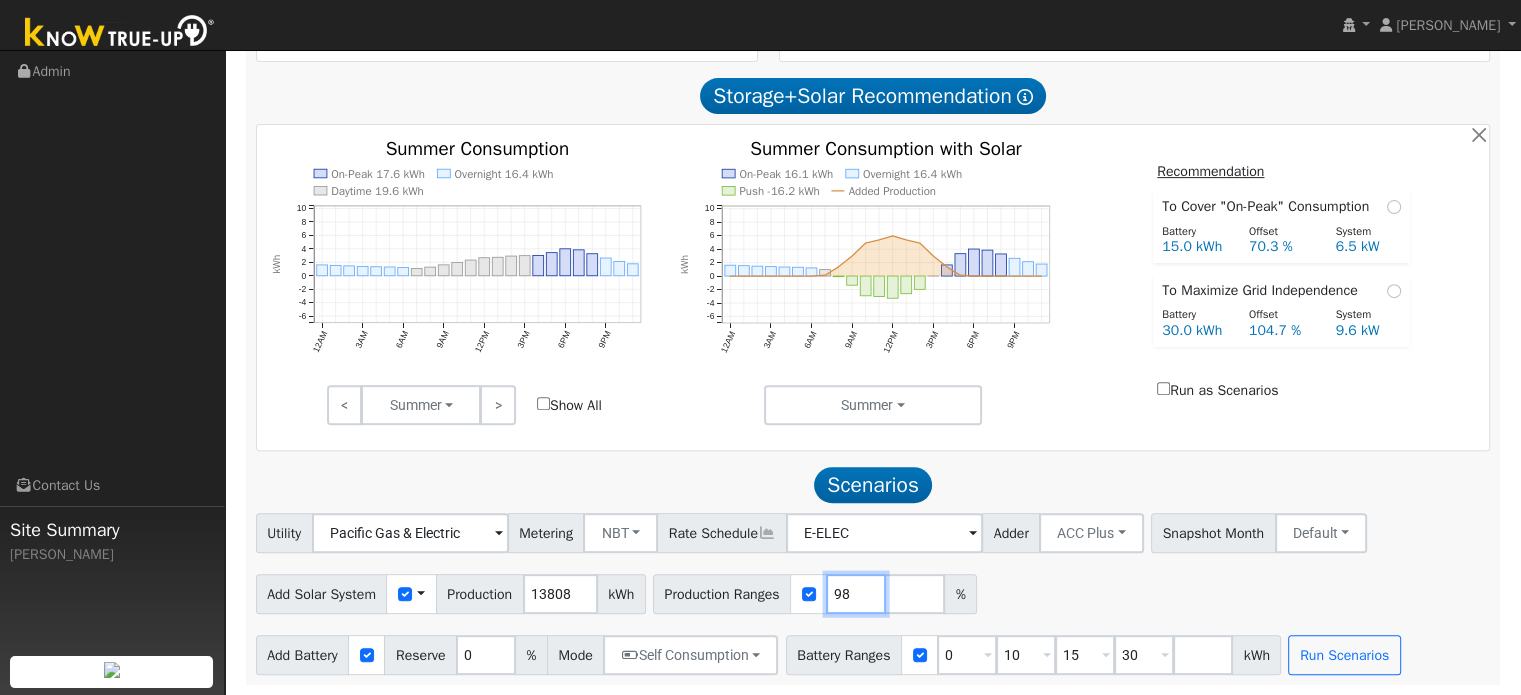click on "98" at bounding box center [856, 594] 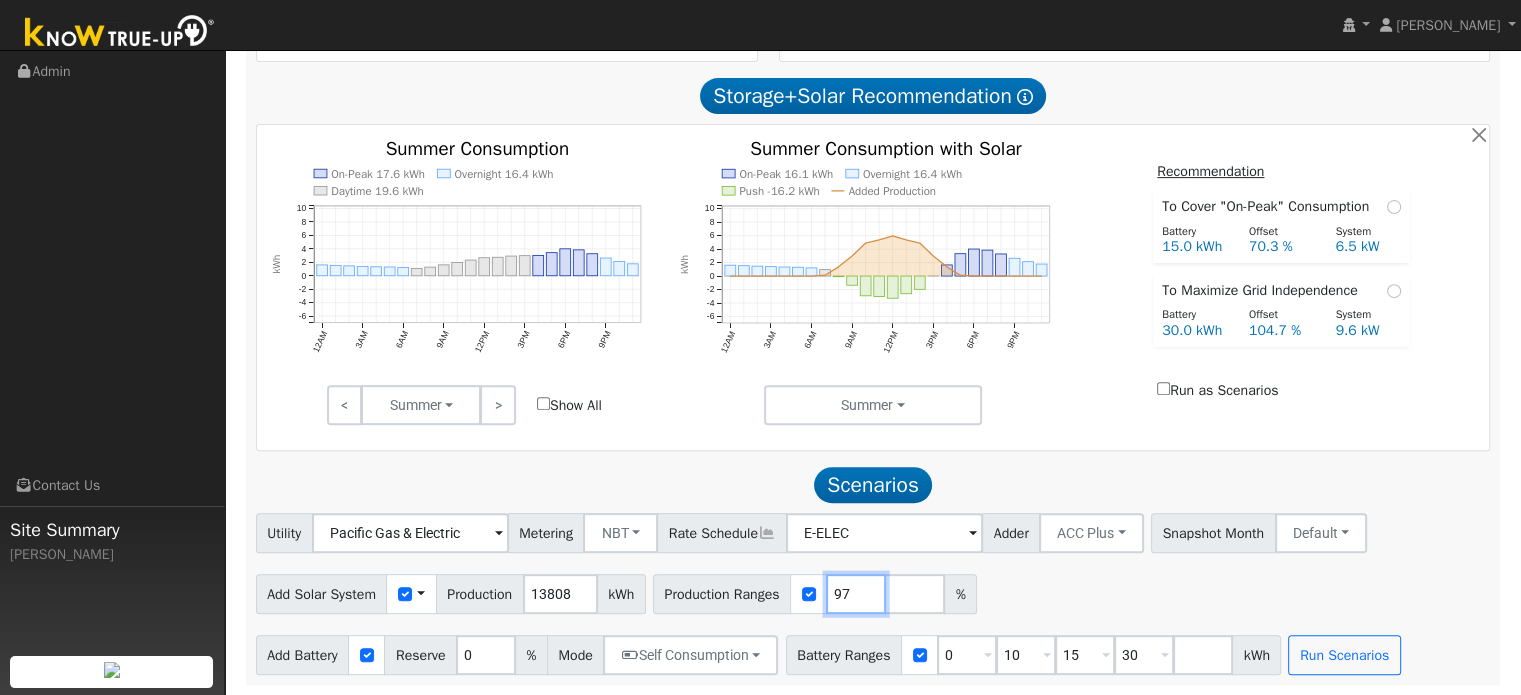 click on "97" at bounding box center [856, 594] 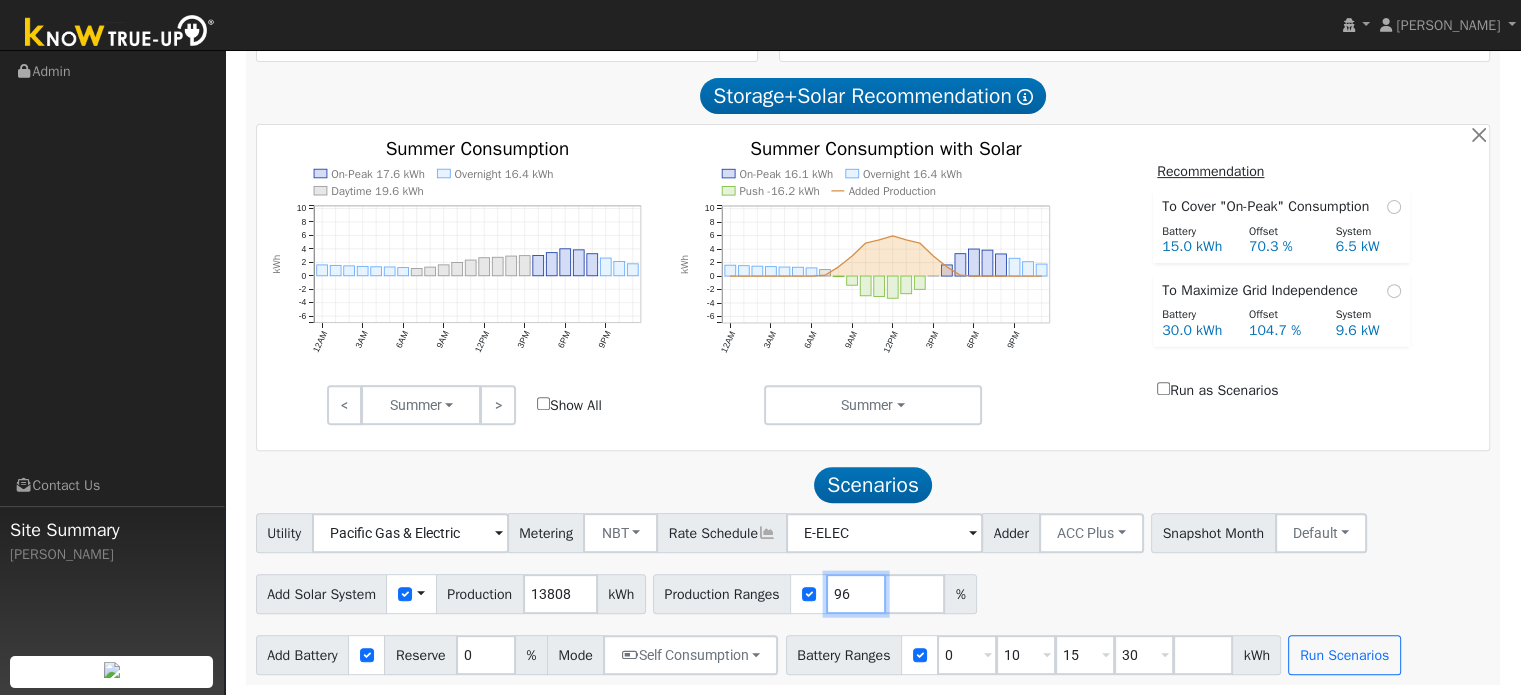 type on "96" 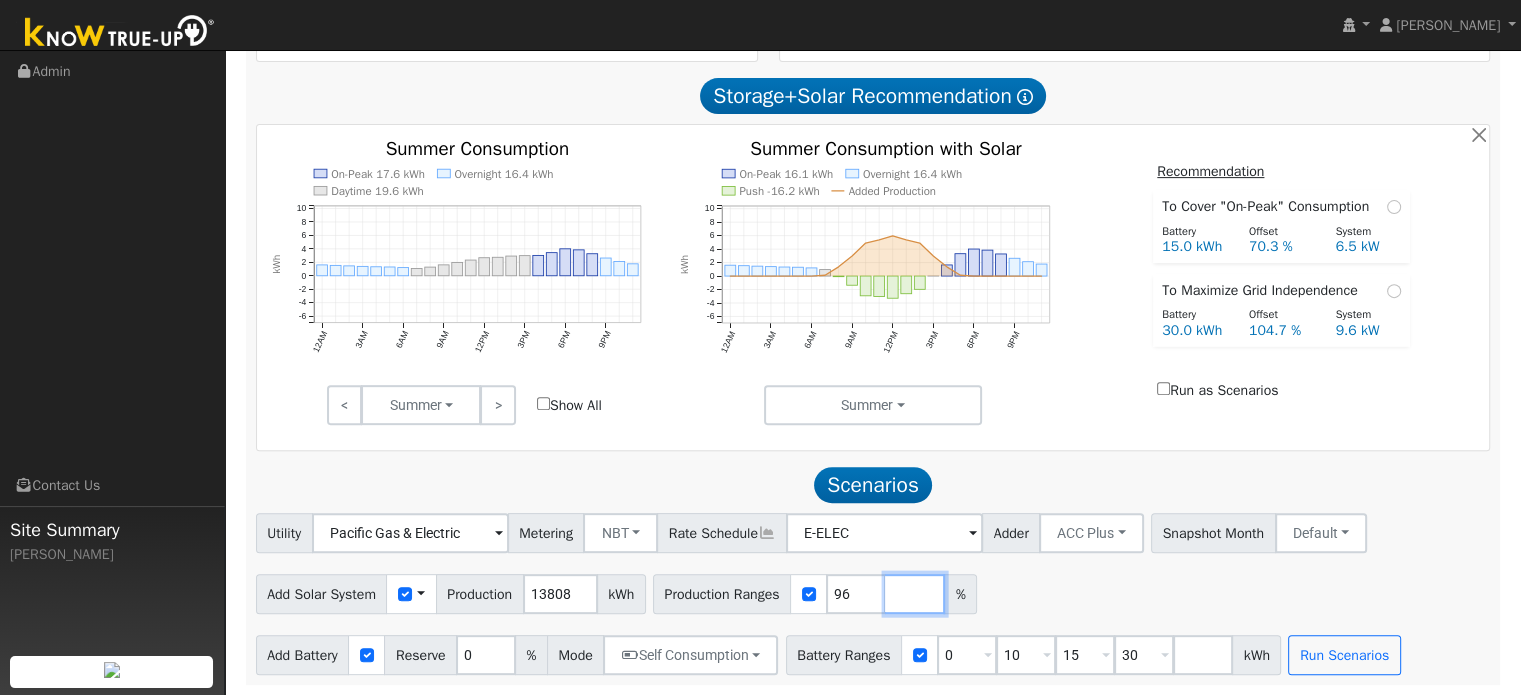 click at bounding box center [915, 594] 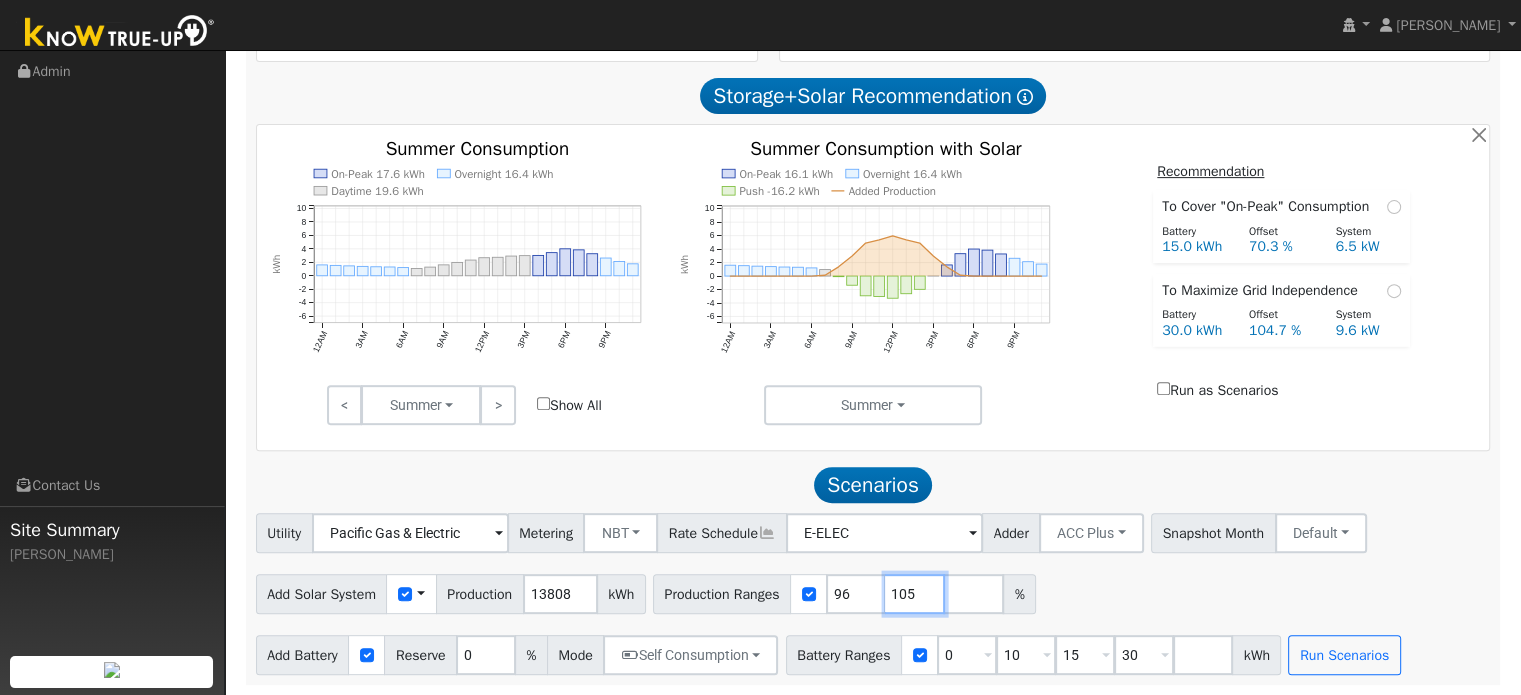 type on "105" 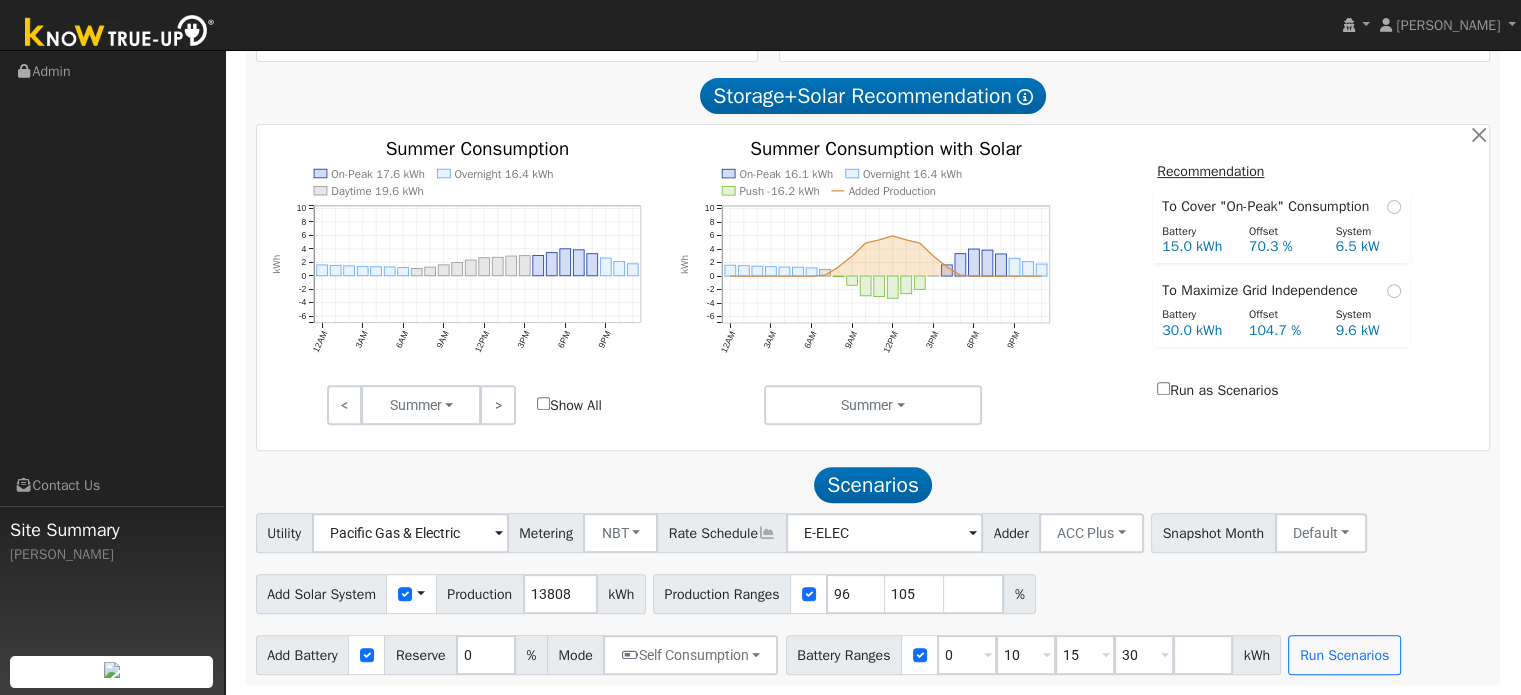 click on "Add Solar System Use CSV Data Production 13808 kWh Production Ranges 96 105 %" at bounding box center [873, 590] 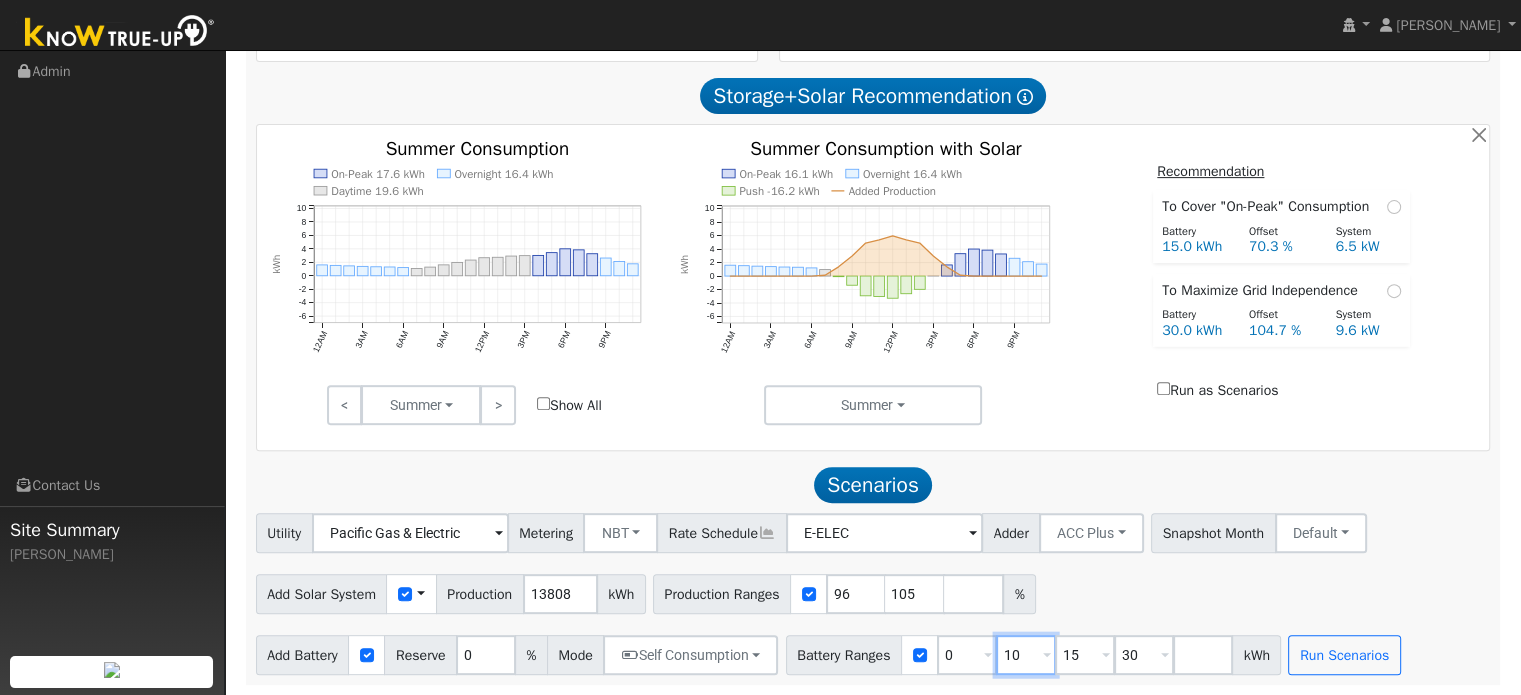click on "10" at bounding box center (1026, 655) 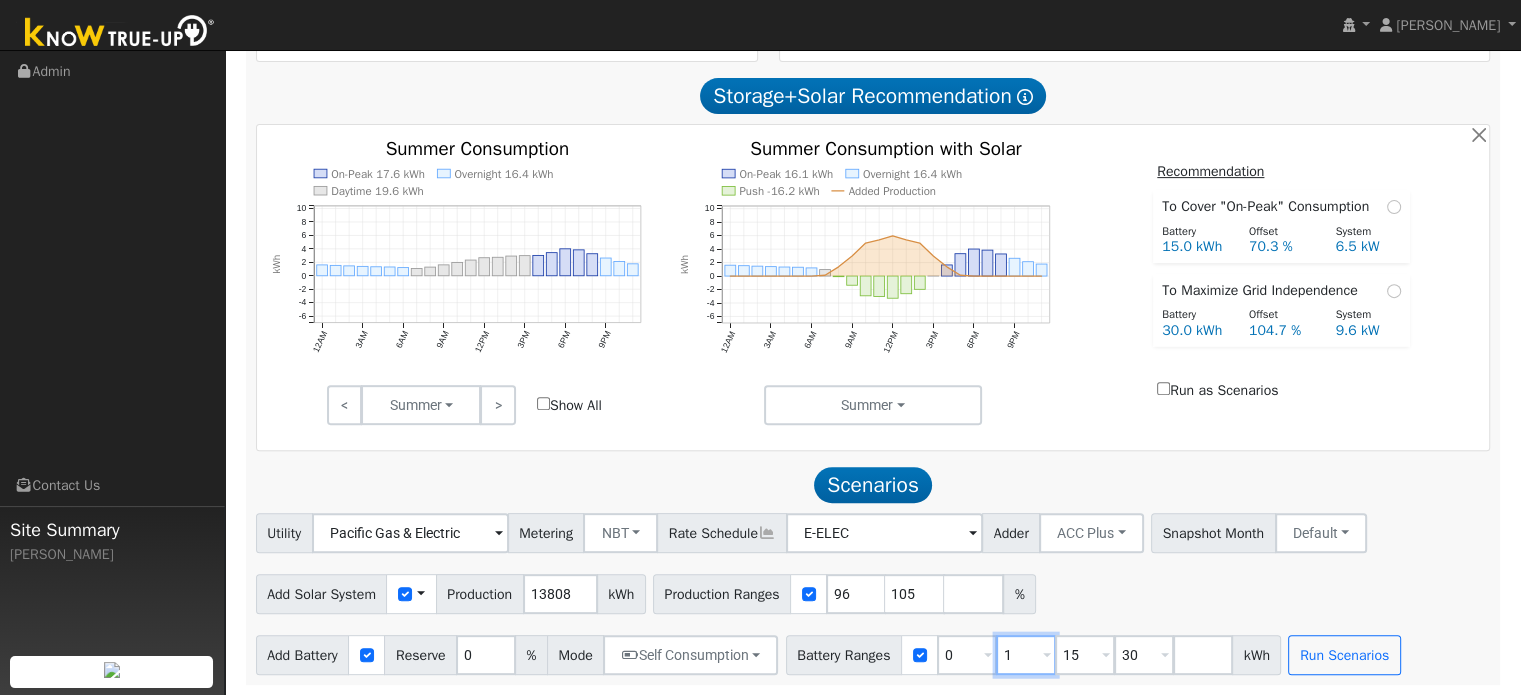 type on "15" 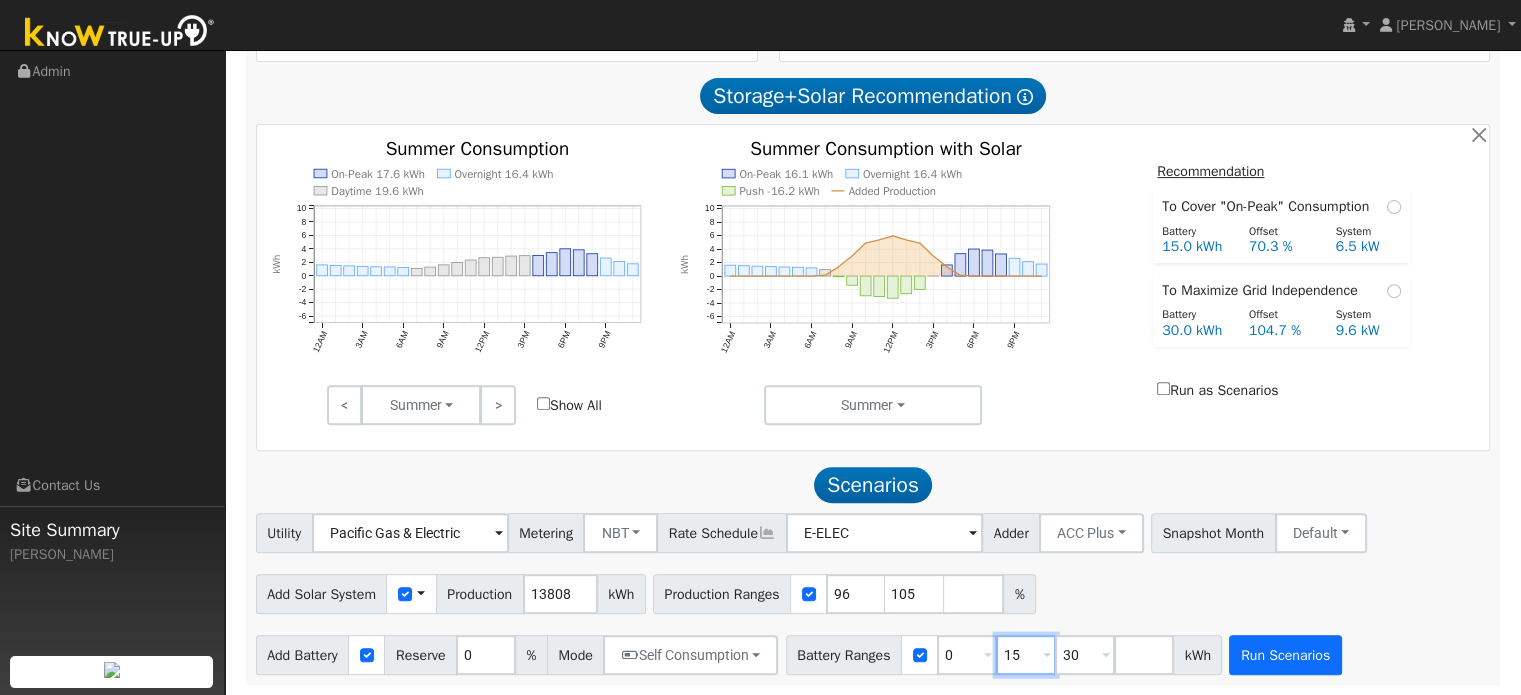 type on "15" 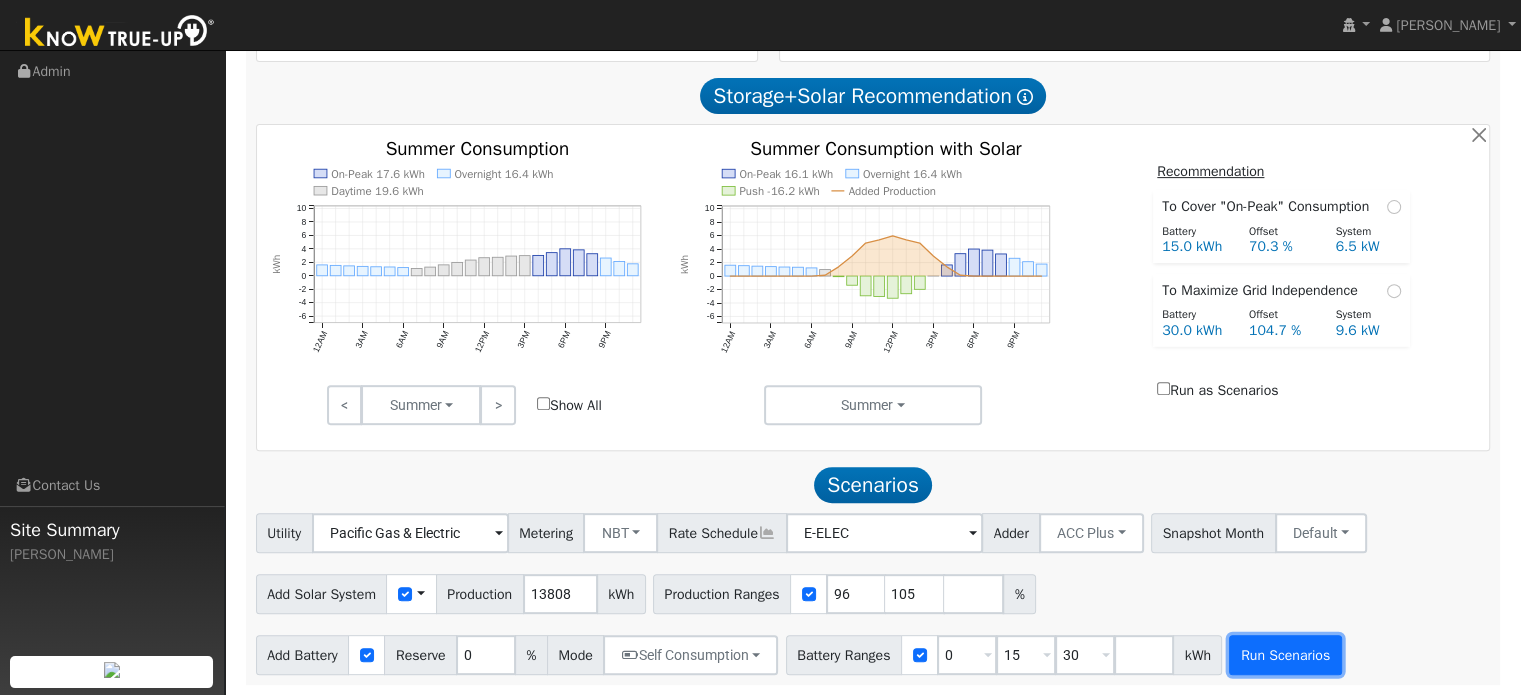 click on "Run Scenarios" at bounding box center [1285, 655] 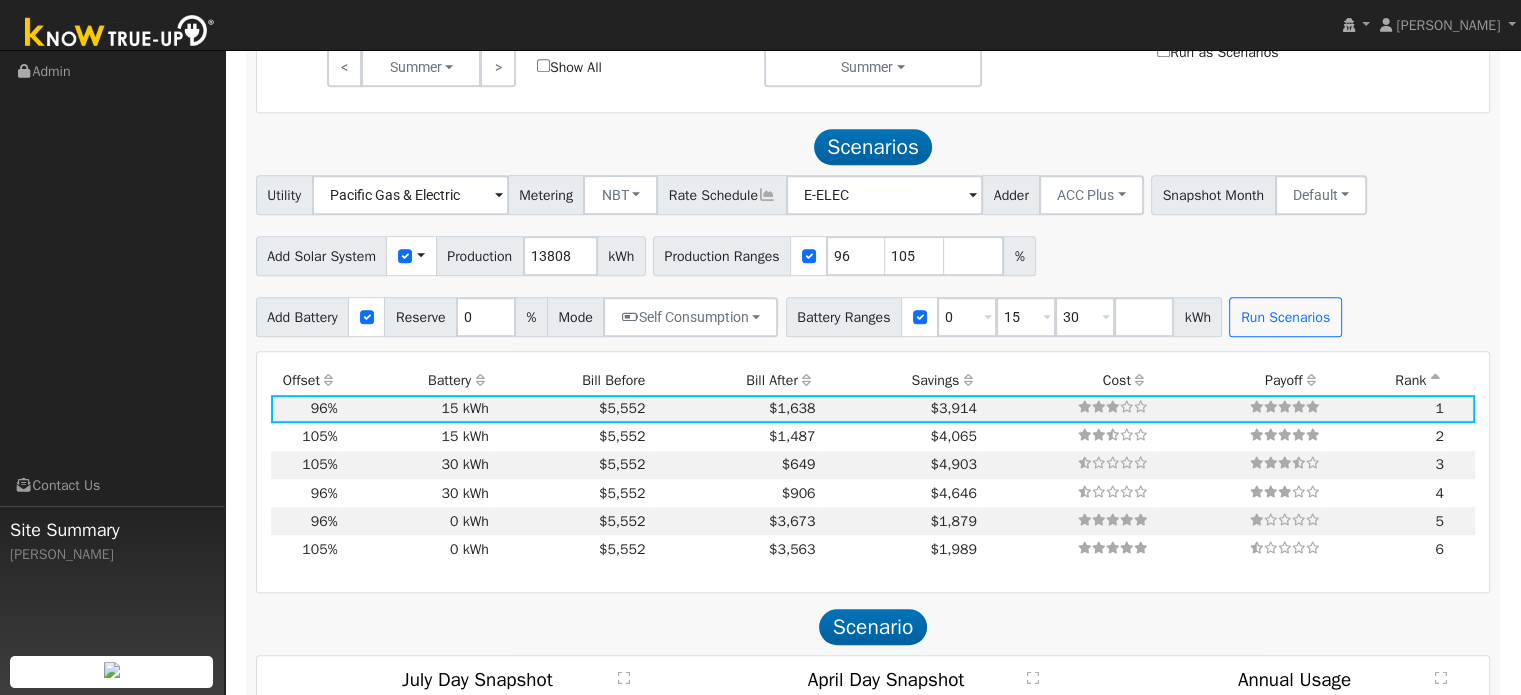 scroll, scrollTop: 1080, scrollLeft: 0, axis: vertical 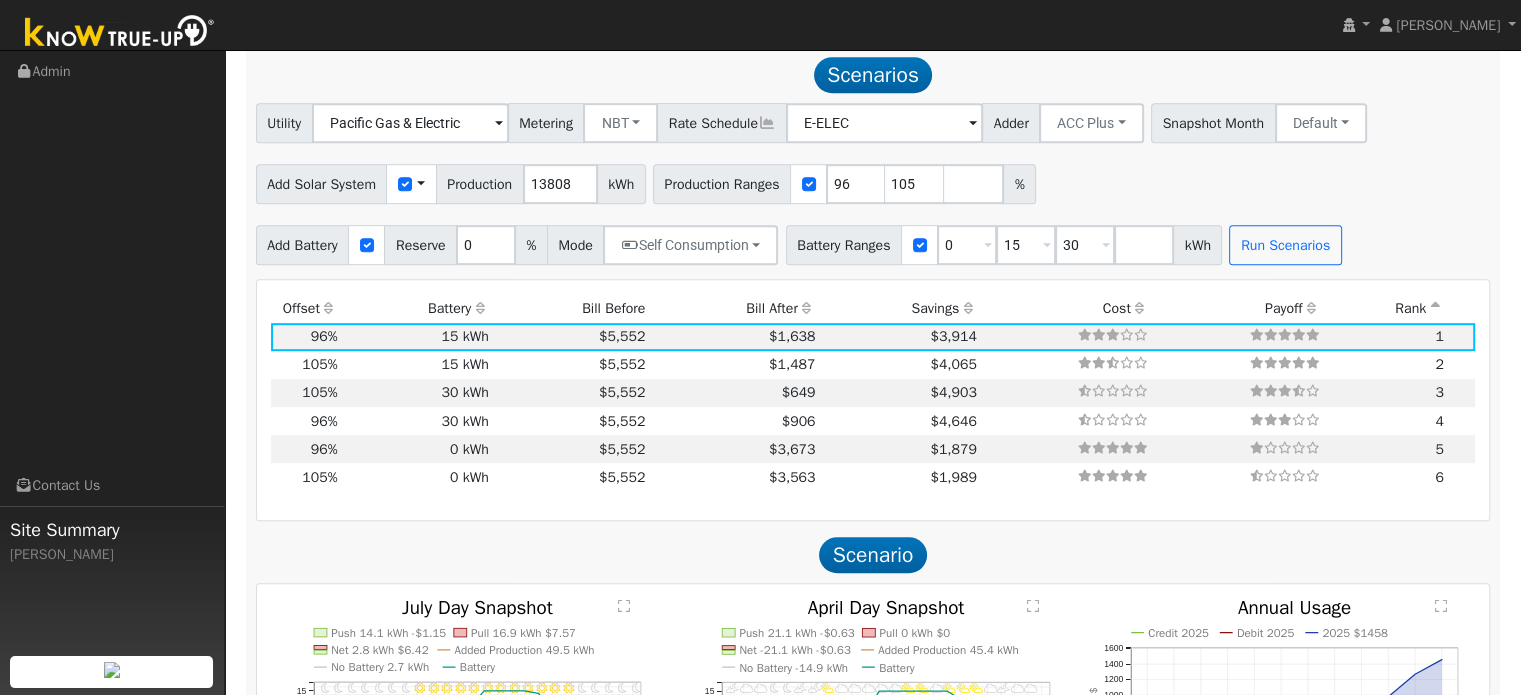click on "Bill After" at bounding box center (734, 308) 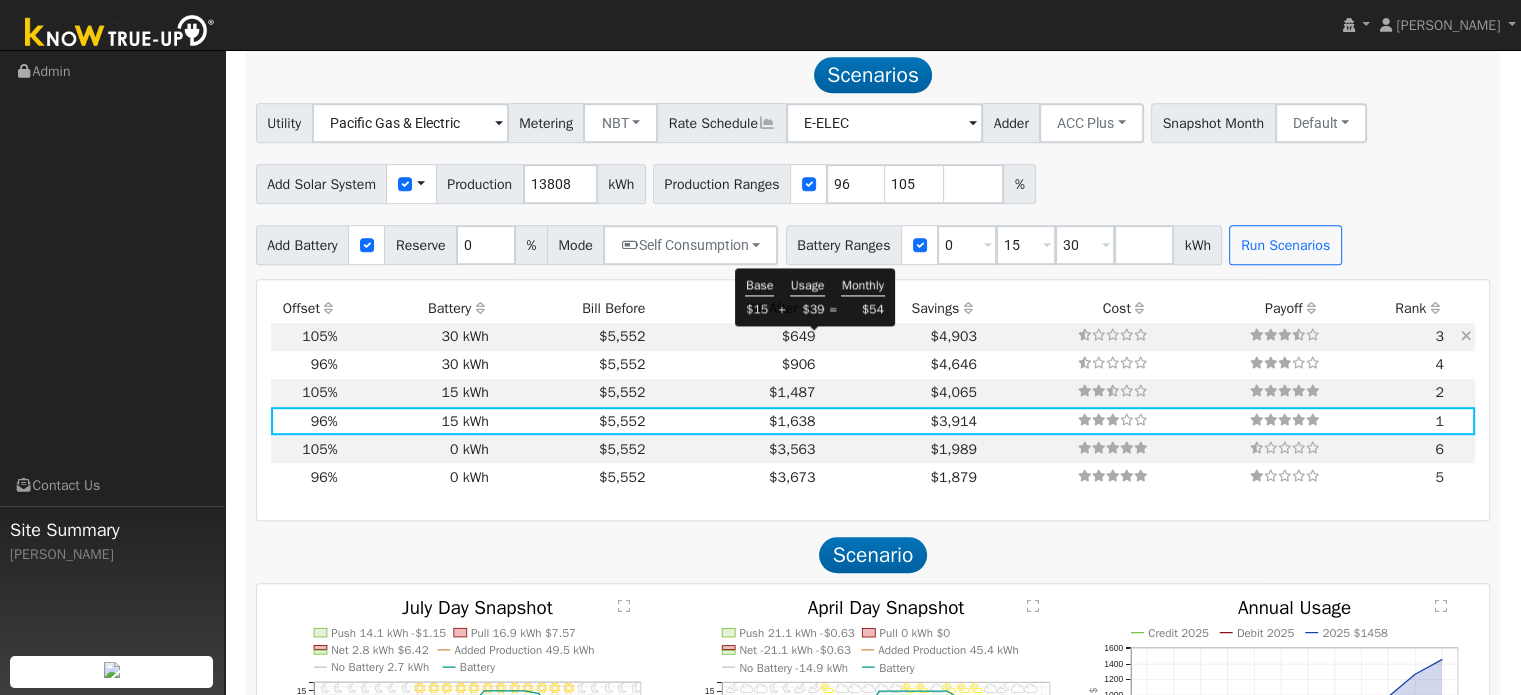 click on "$649" at bounding box center [799, 336] 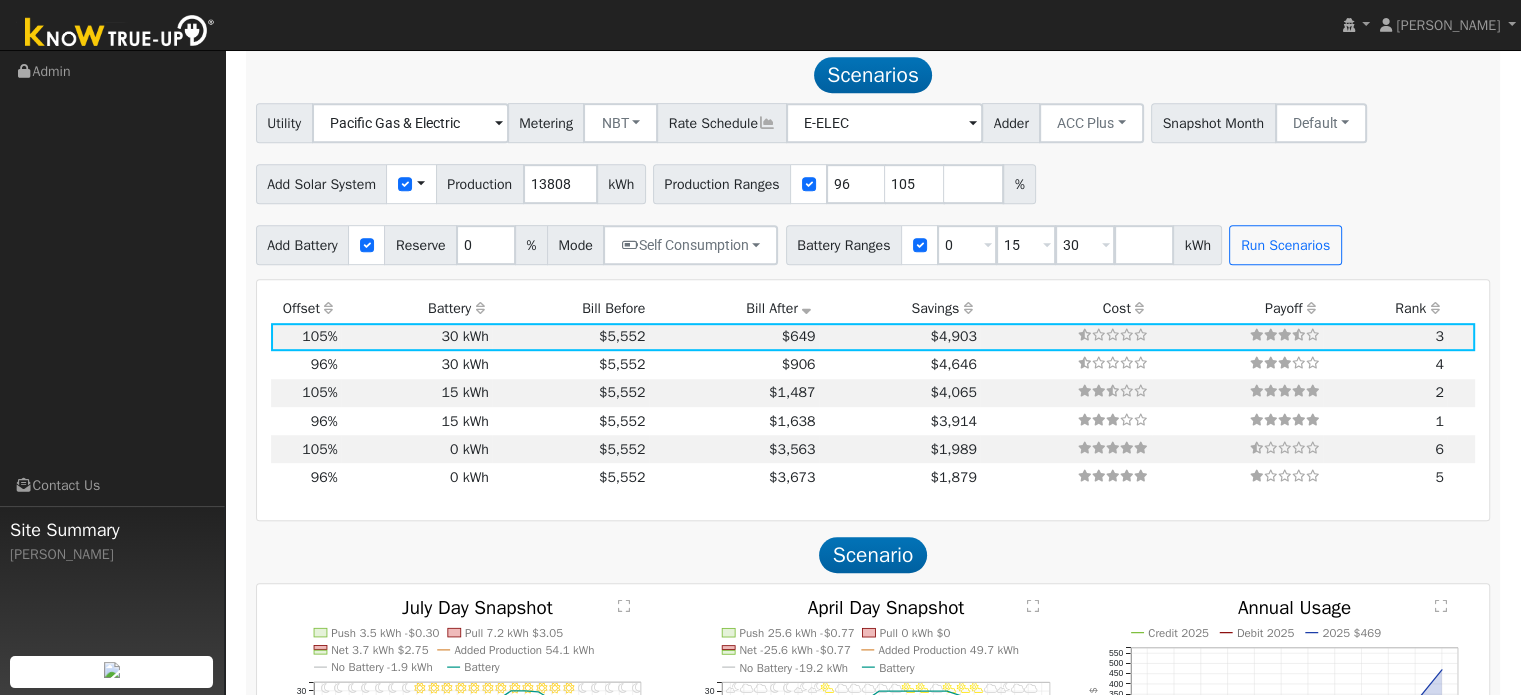 click on "Scenario Report  Powered by Know True-Up ®   Energy Consumption Overview  Show Help  This analysis uses information about your recent energy consumption to recommend the ideal amount of battery storage based upon your need for energy bill savings and backup power.    You have provided your hourly consumption data, which provides the most accurate battery storage recommendation to meet your energy goals.  Your annual energy consumption is  13,808 kWh  and your estimated annual cost for this power is  $5,552 Your highest energy usage month is  July , and your lowest energy usage month is  November System Details Customer: Makenzie Shea Address: 6200 French Creek Road Shingle Springs, CA 95682 To navigate the map with touch gestures double-tap and hold your finger on the map, then drag the map. ← Move left → Move right ↑ Move up ↓ Move down + Zoom in - Zoom out Home Jump left by 75% End Jump right by 75% Page Up Jump up by 75% Page Down Jump down by 75% Map Data 10 m  Terms Report a map error $5,552" 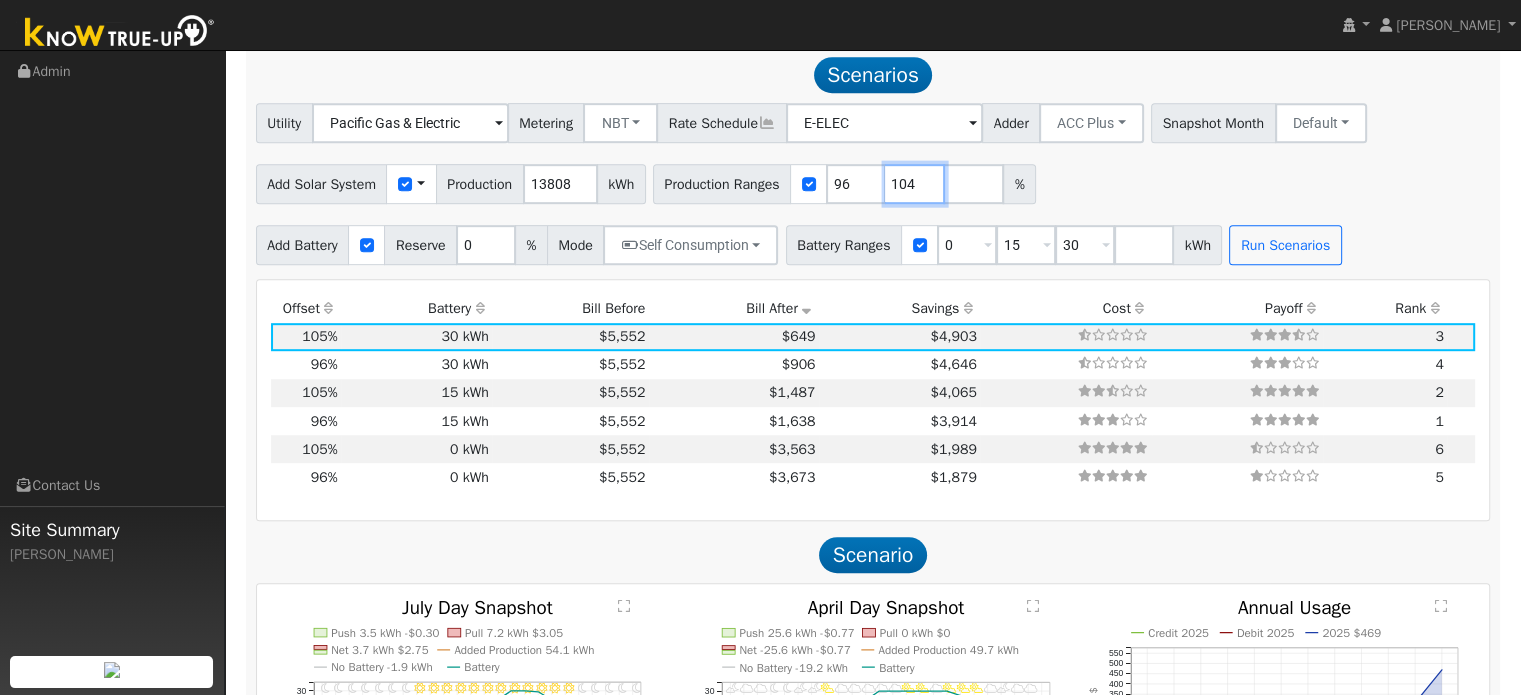 click on "104" at bounding box center (915, 184) 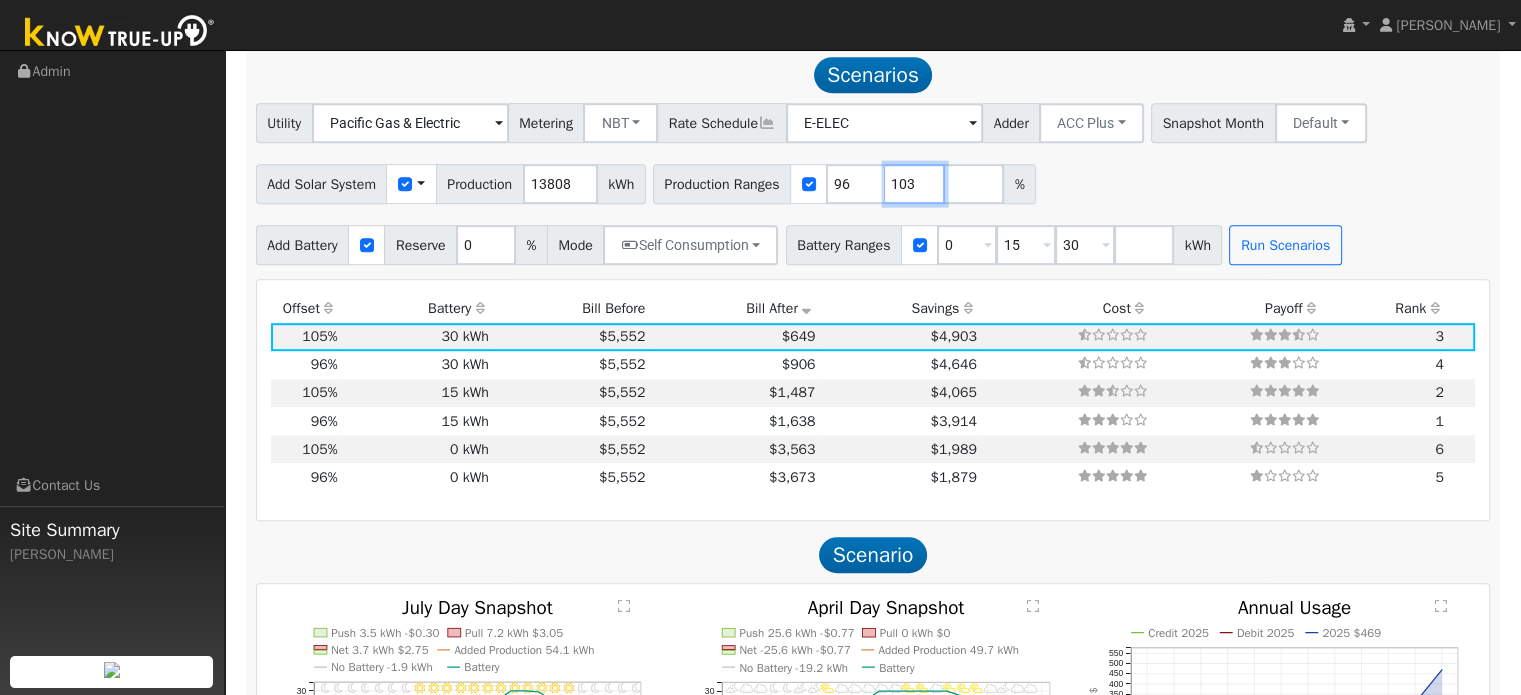 click on "103" at bounding box center [915, 184] 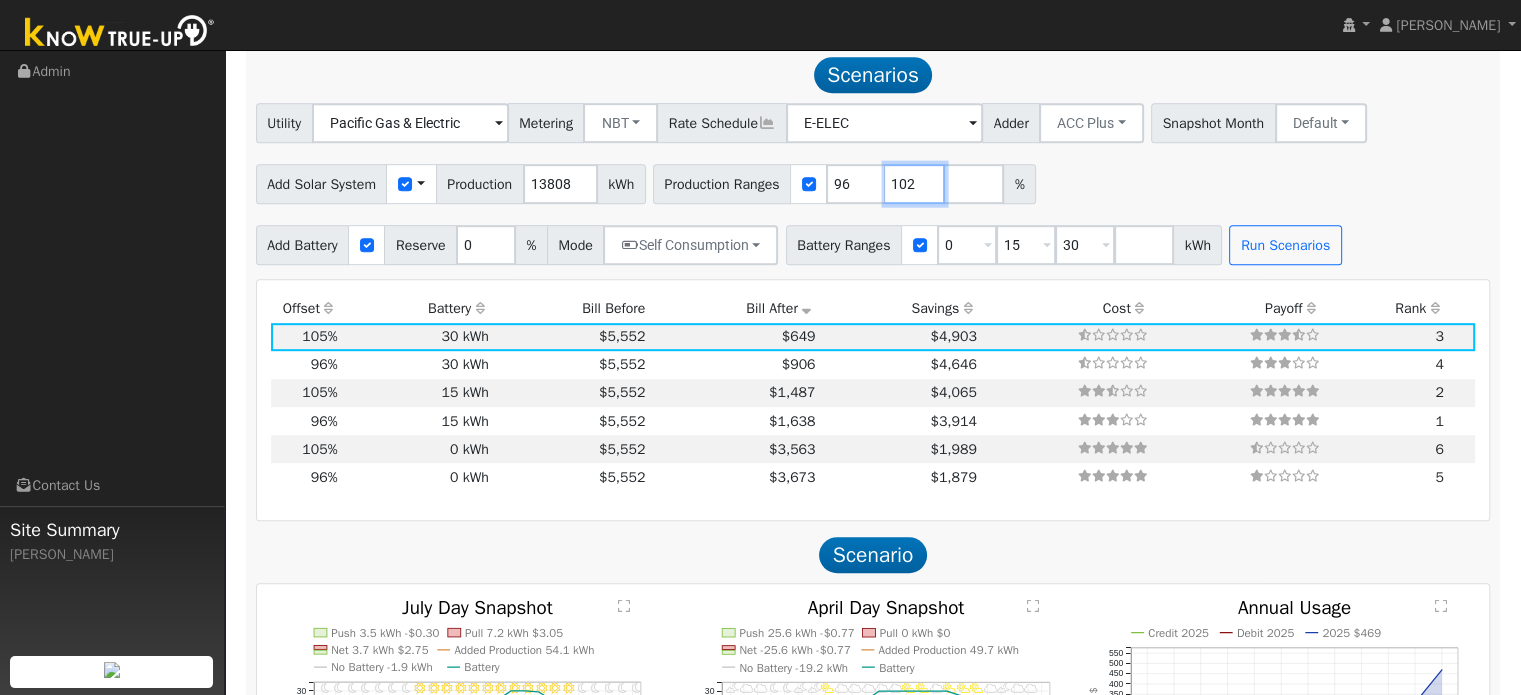 type on "102" 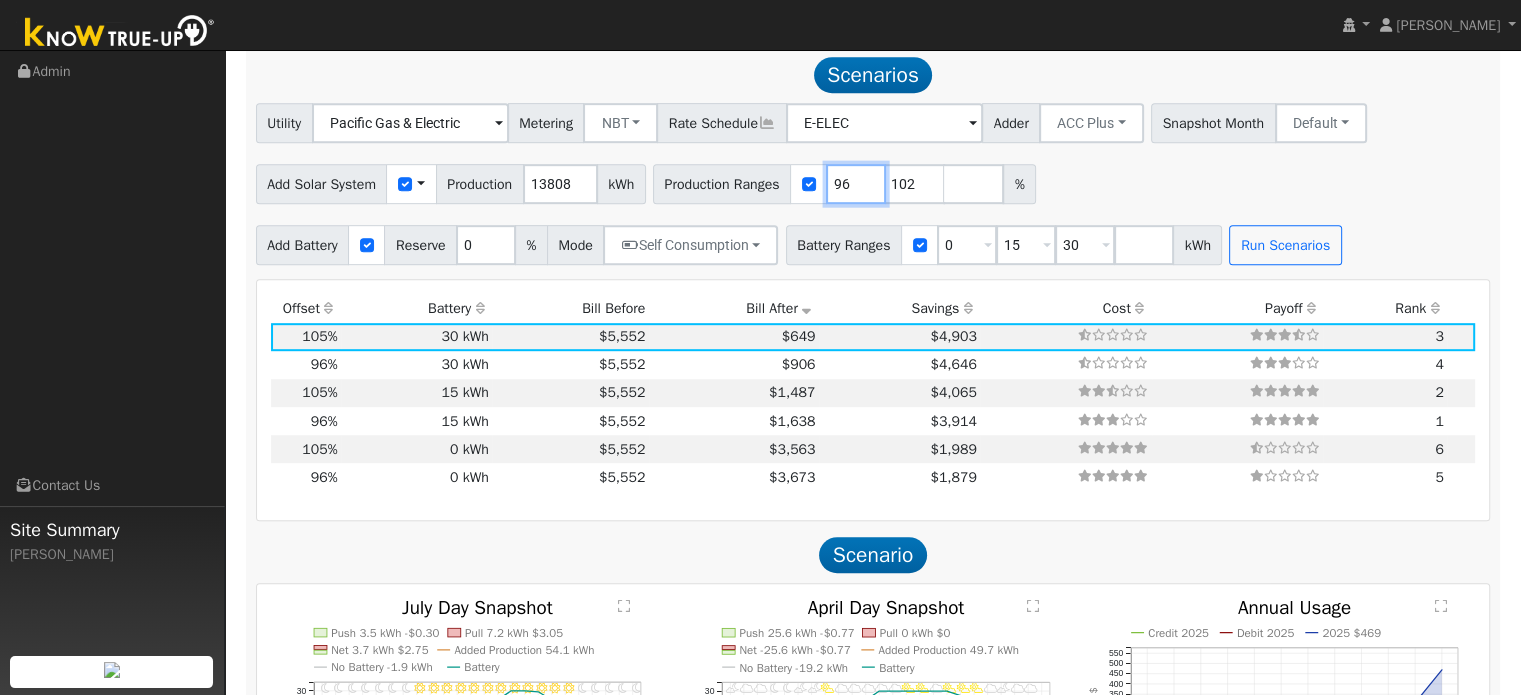click on "96" at bounding box center (856, 184) 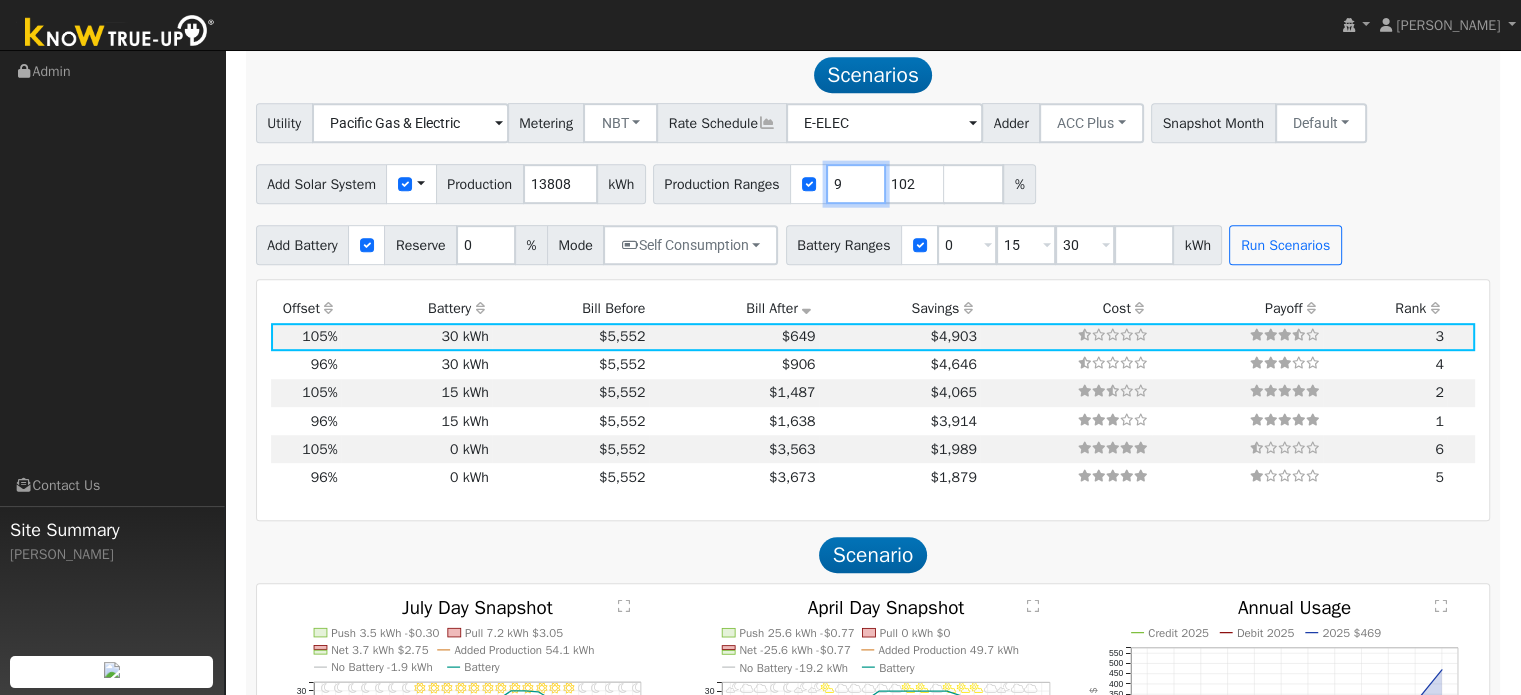 type on "102" 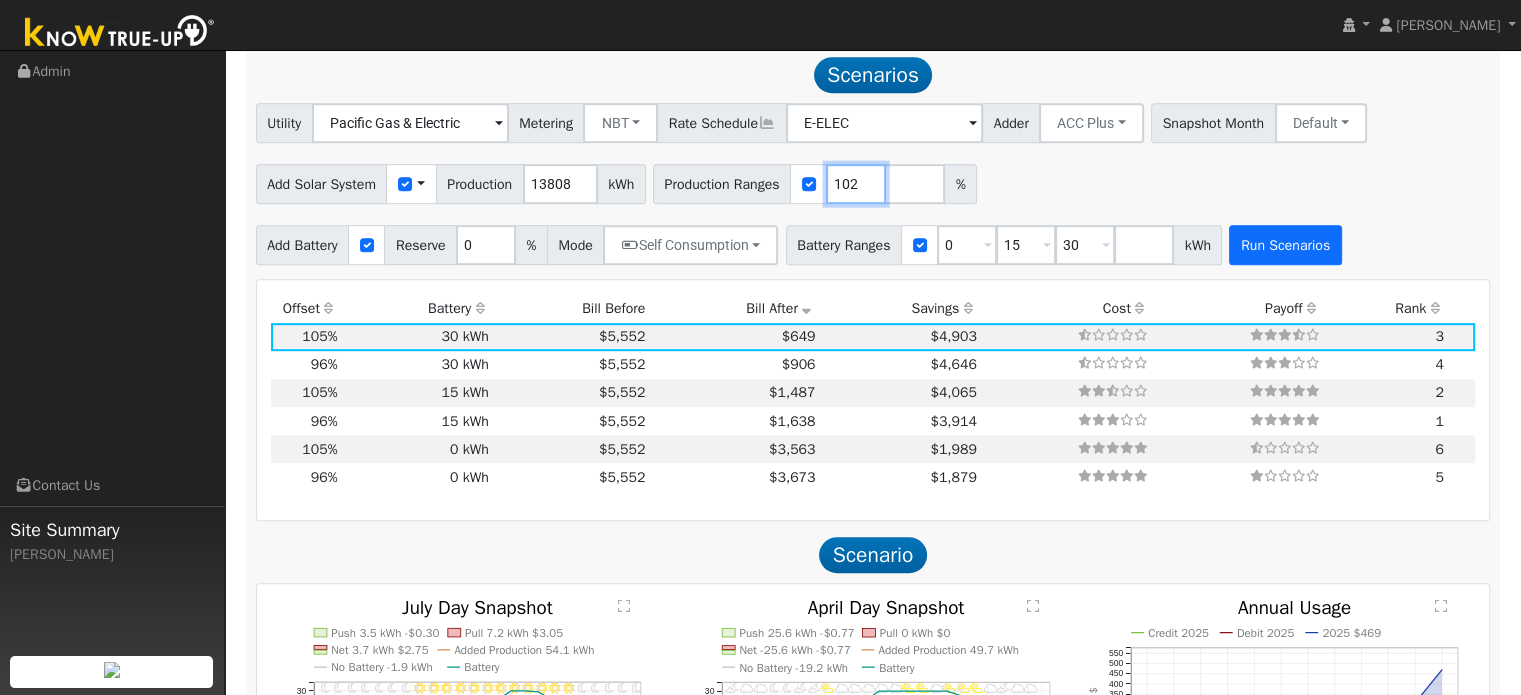 type on "102" 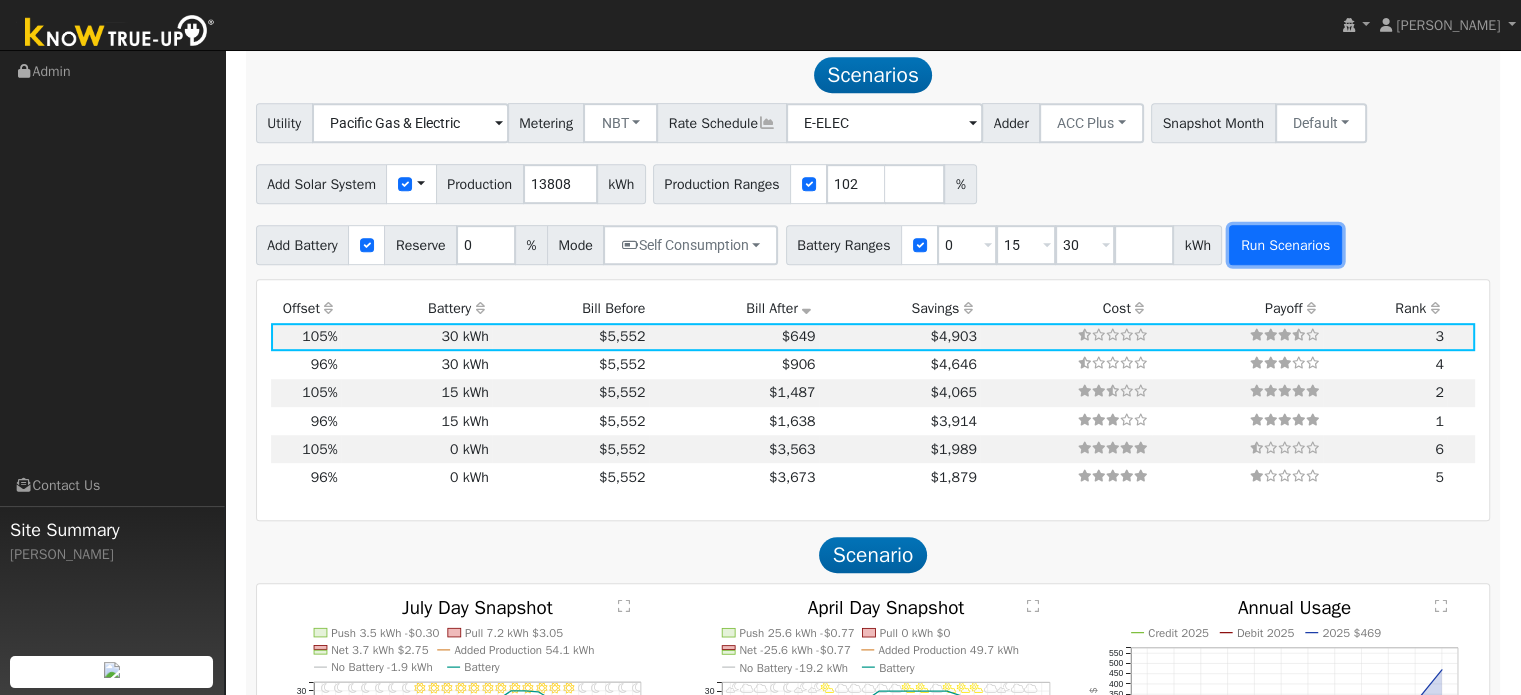 click on "Run Scenarios" at bounding box center [1285, 245] 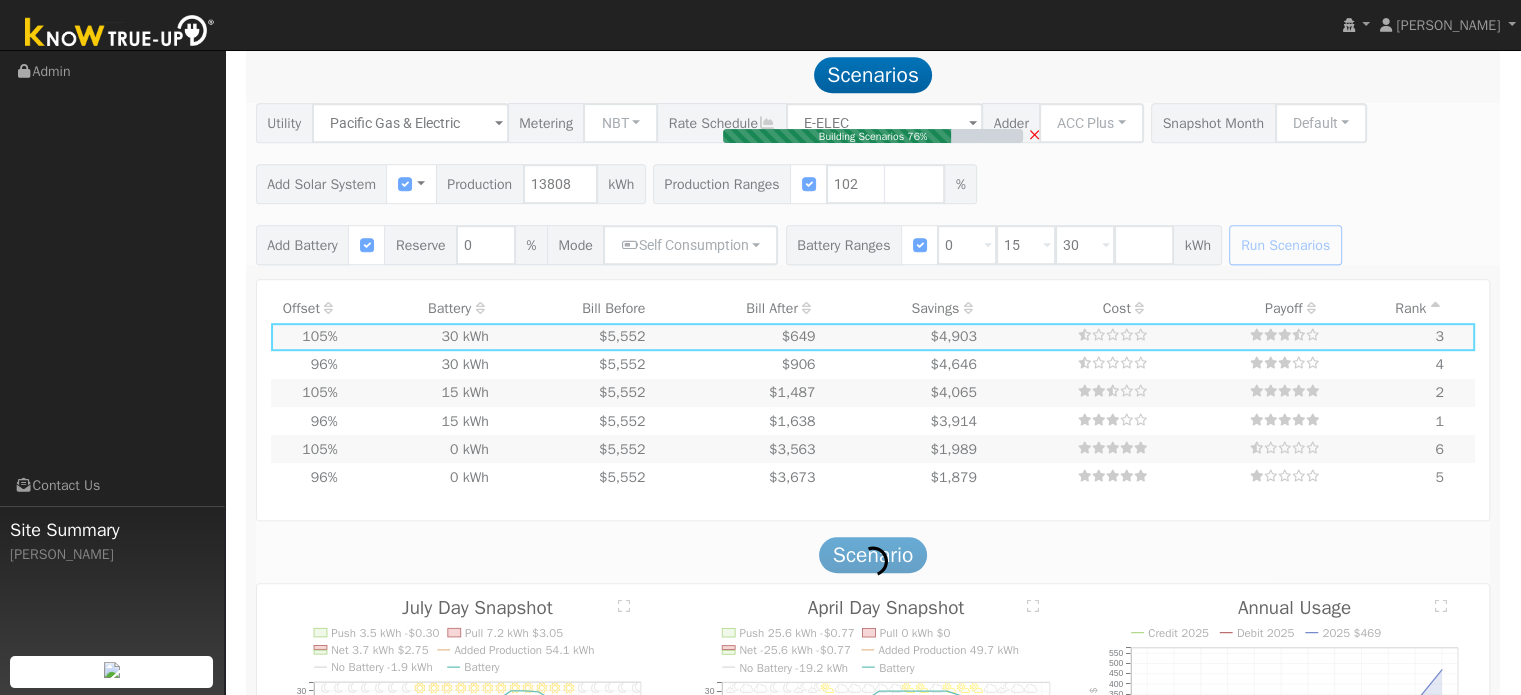 type on "9.4" 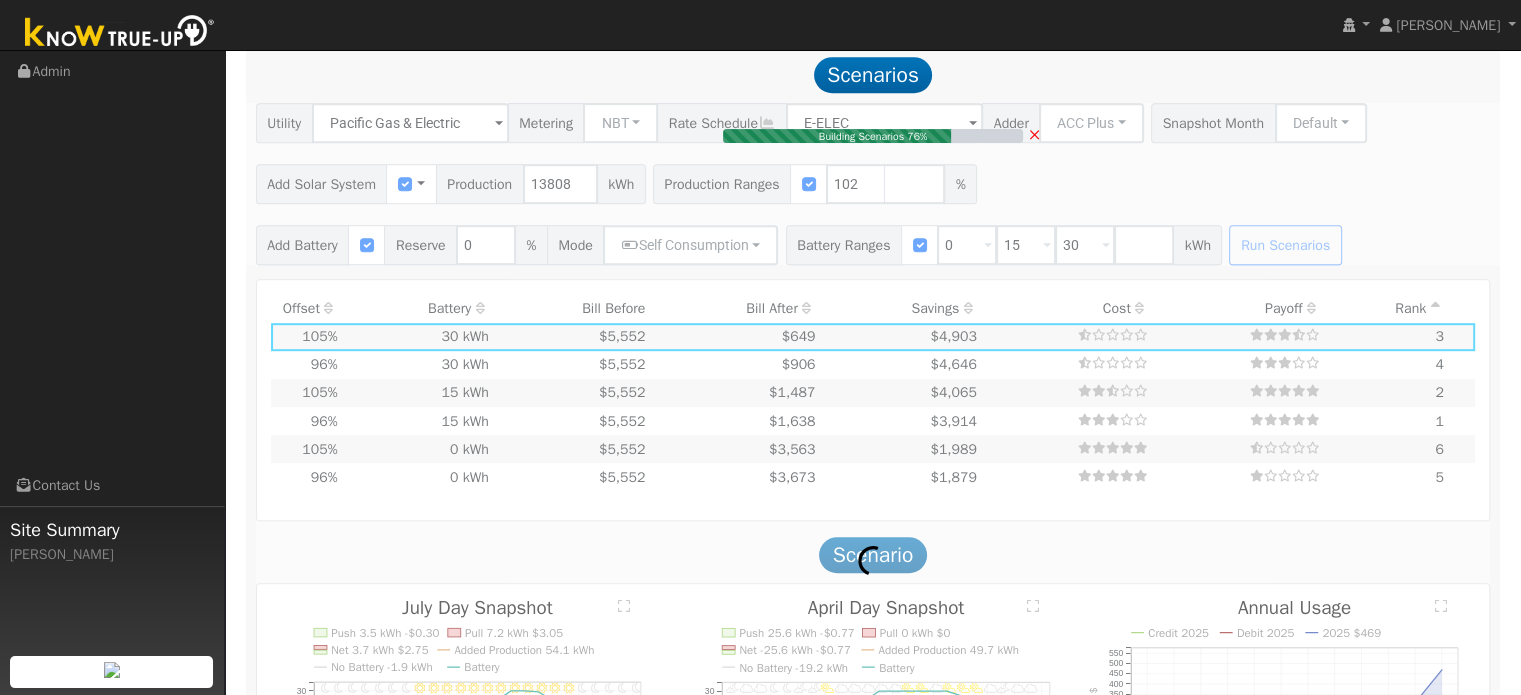 type on "$32,863" 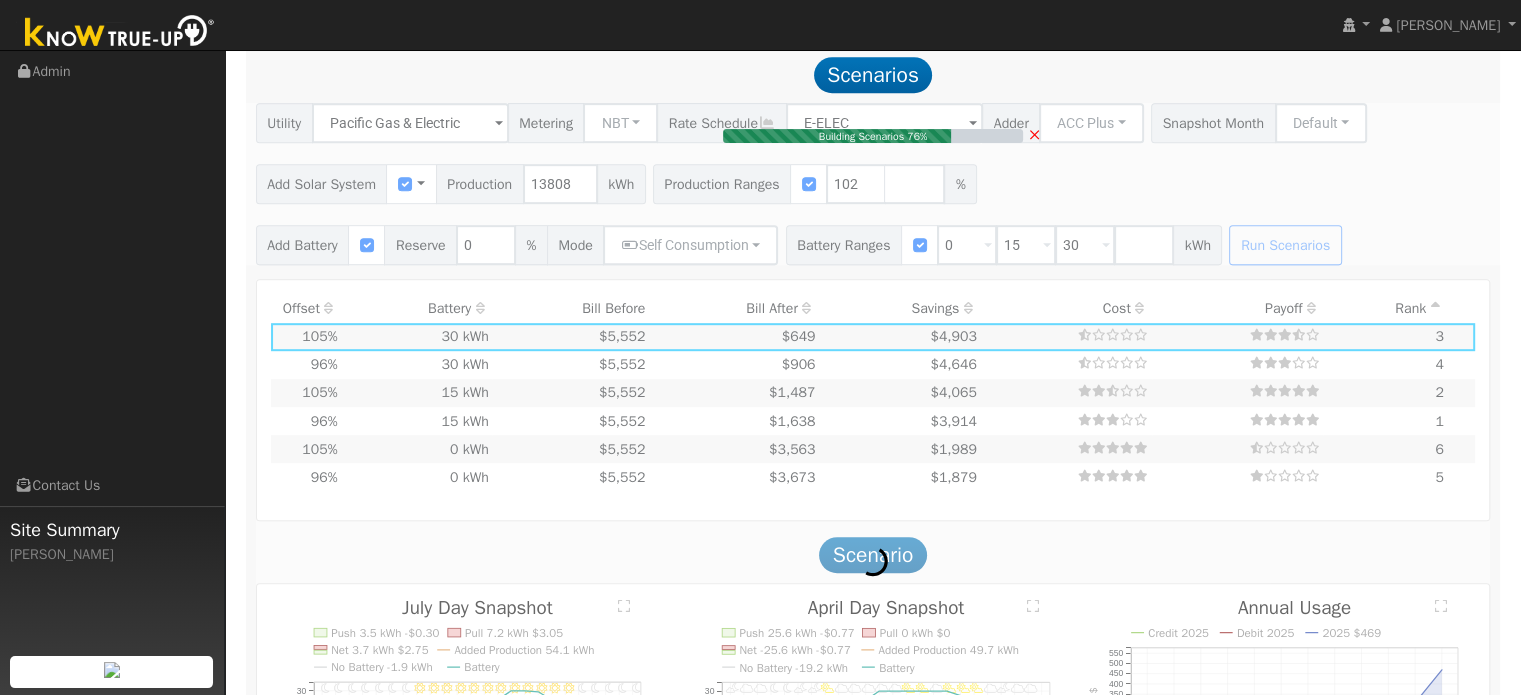 type on "$18,000" 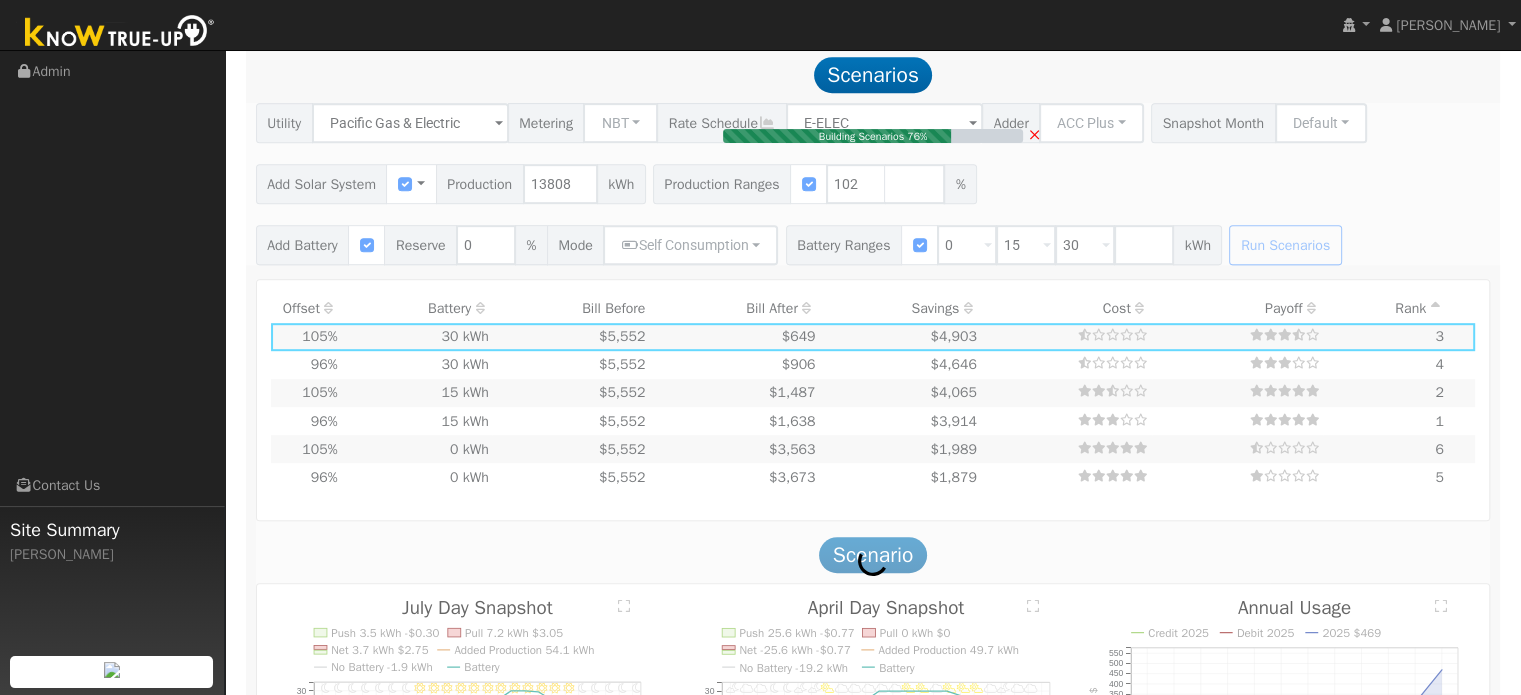 type on "$15,259" 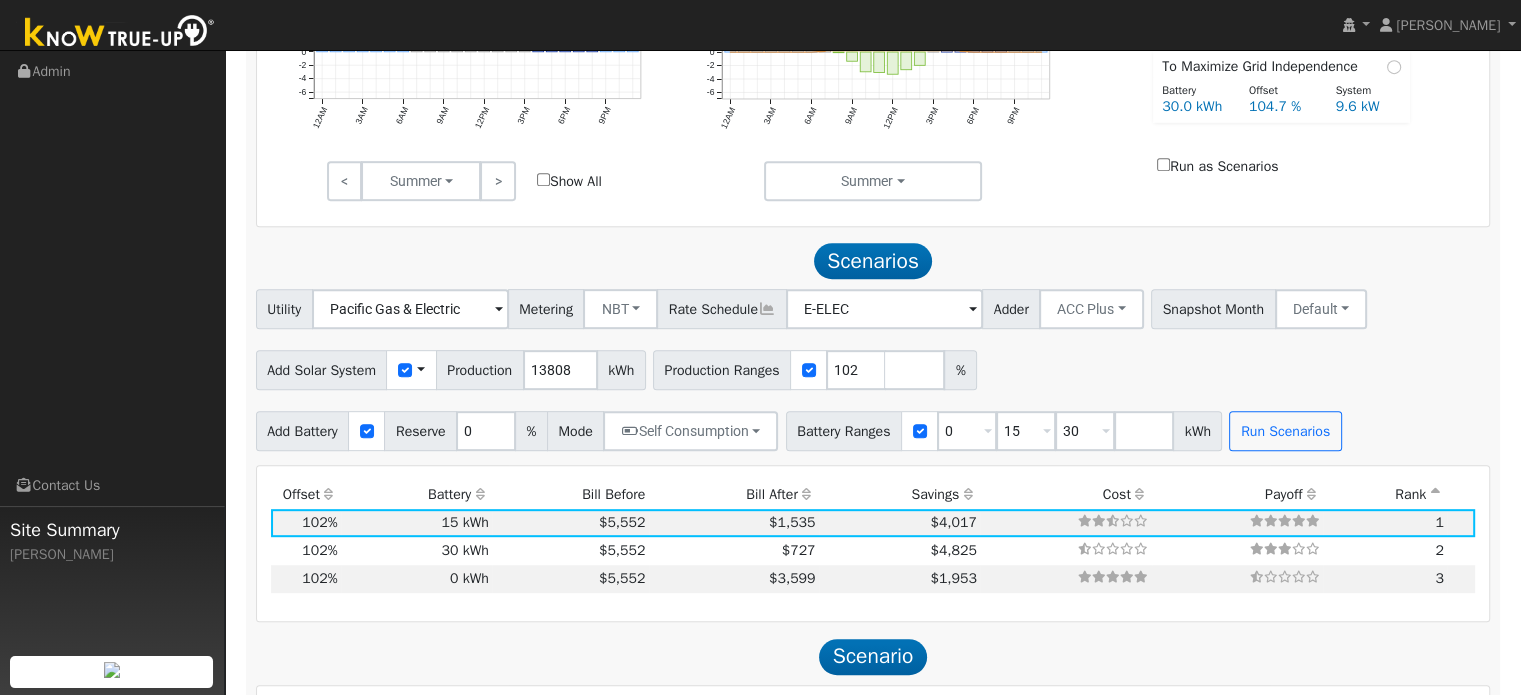 scroll, scrollTop: 980, scrollLeft: 0, axis: vertical 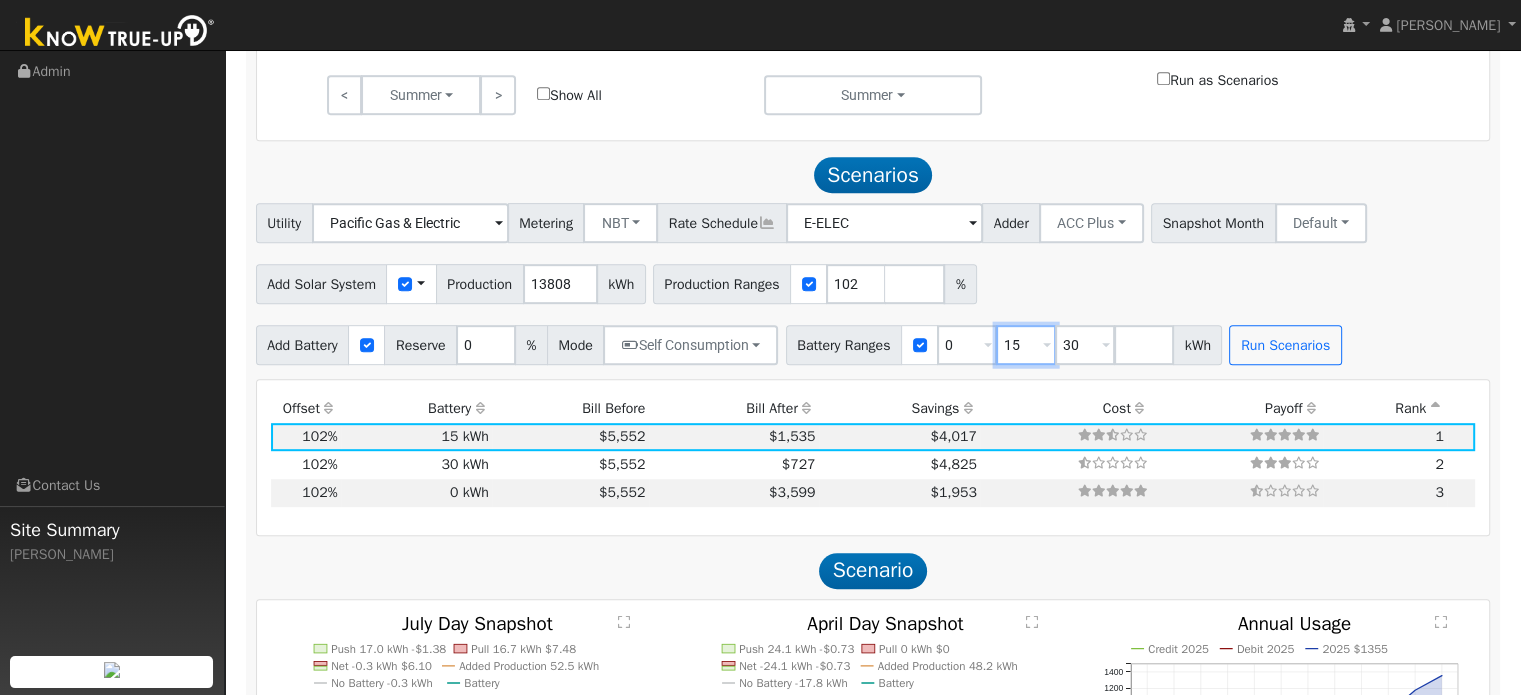 click on "15" at bounding box center (1026, 345) 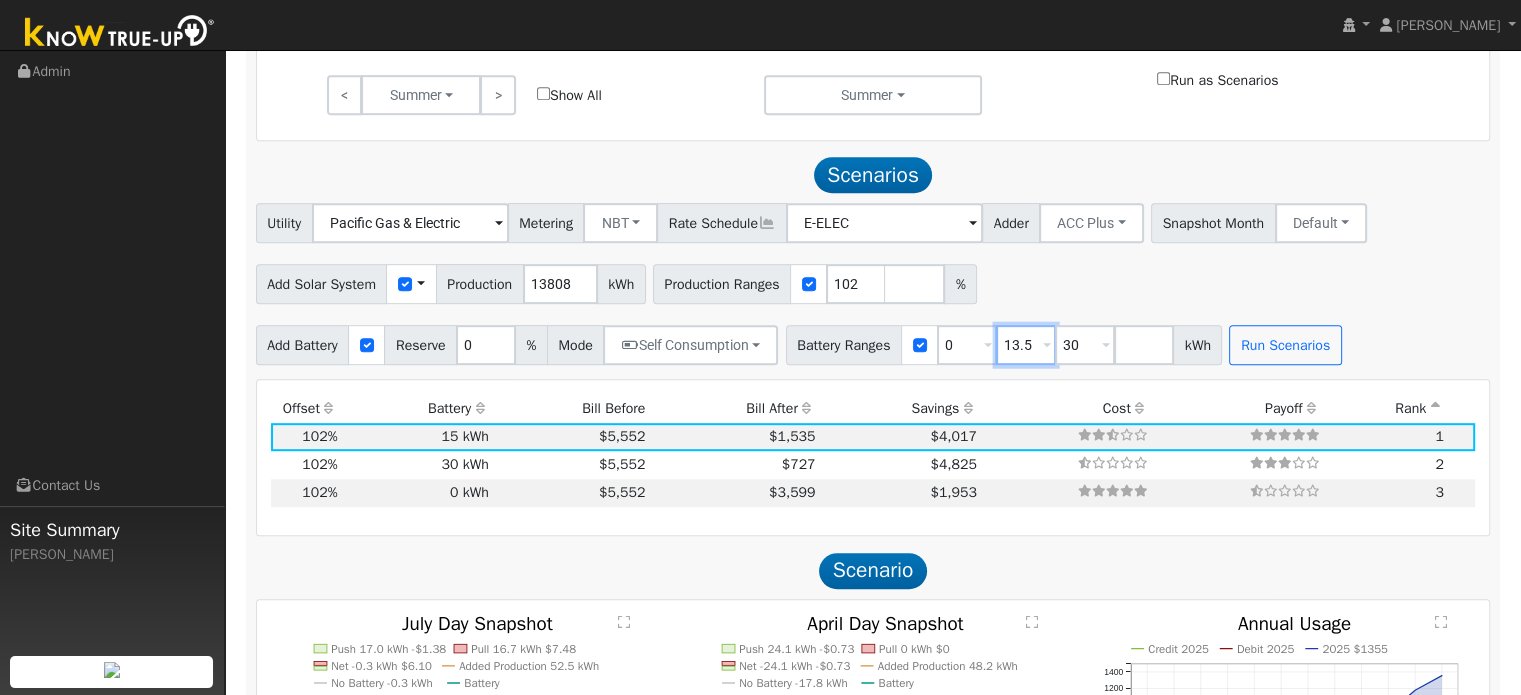 type on "13.5" 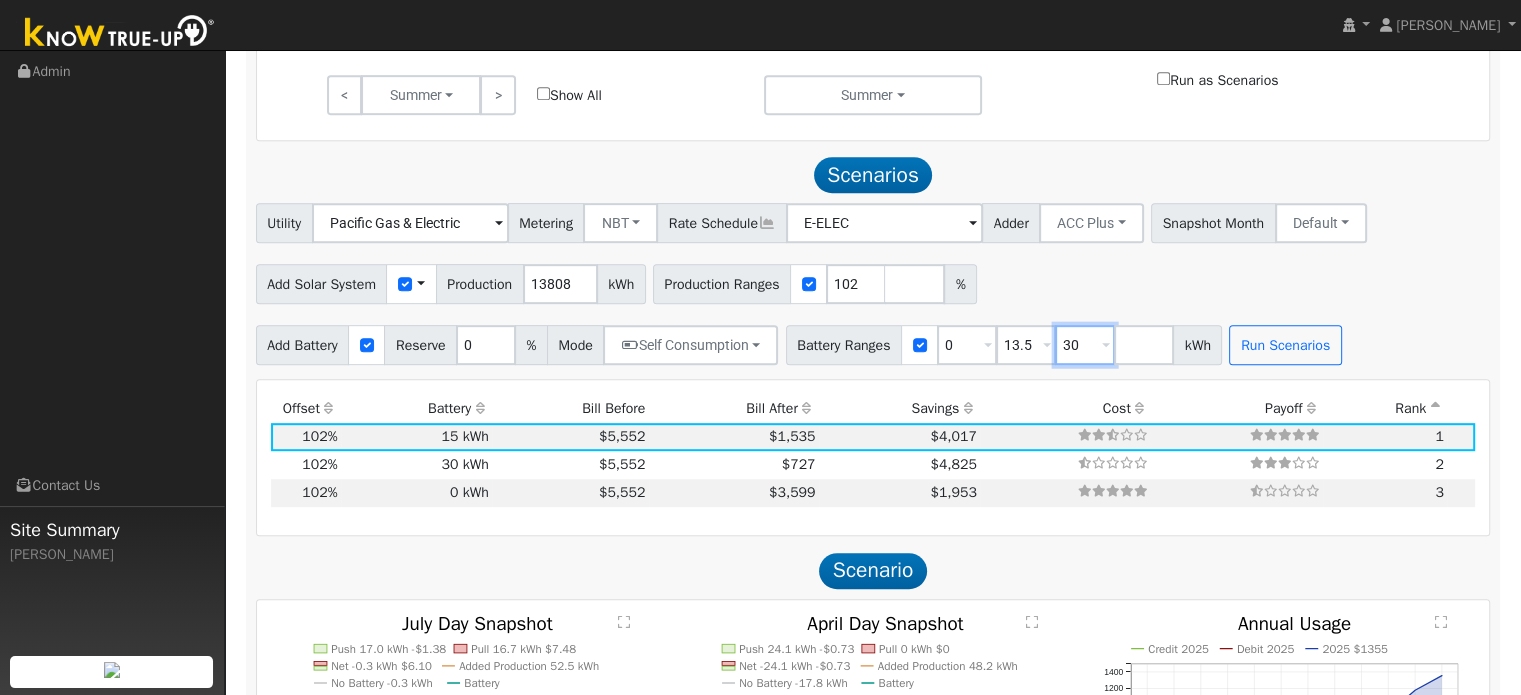 click on "30" at bounding box center [1085, 345] 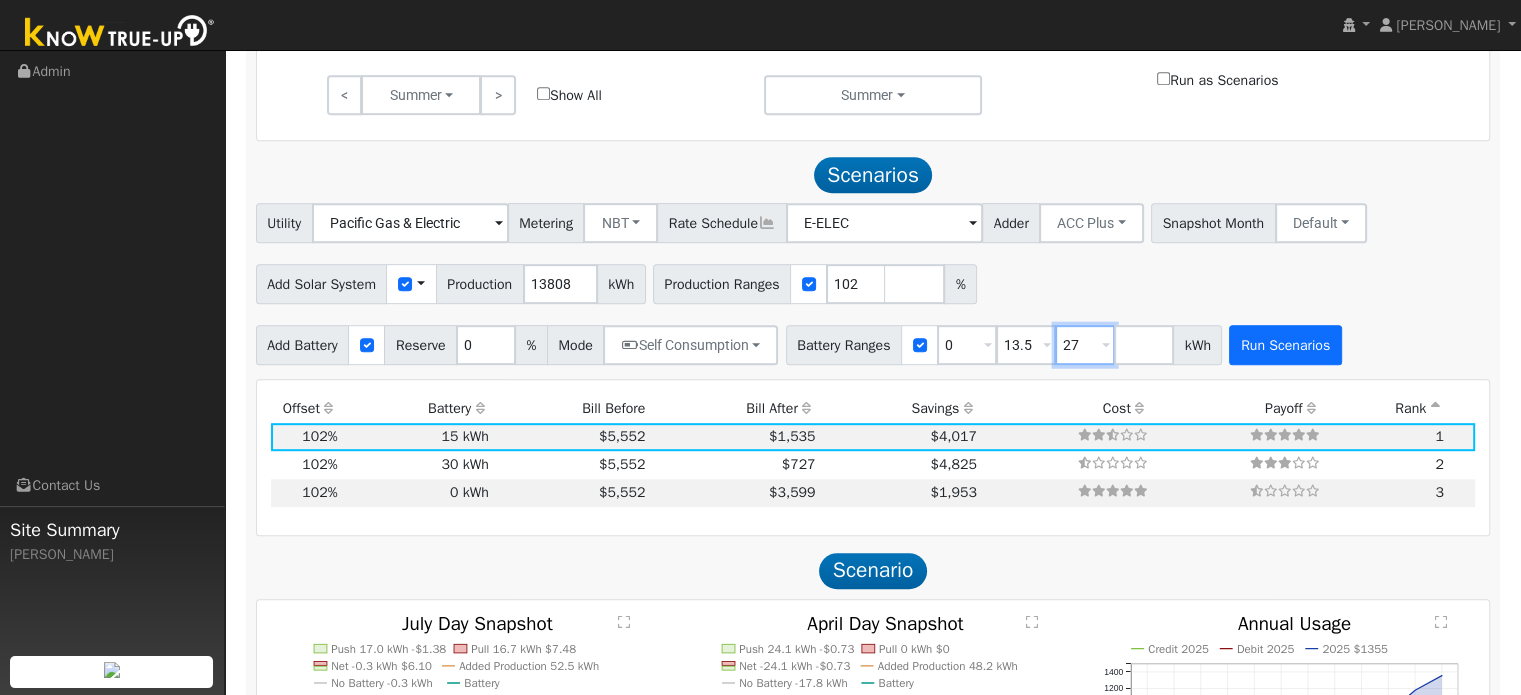 type on "27" 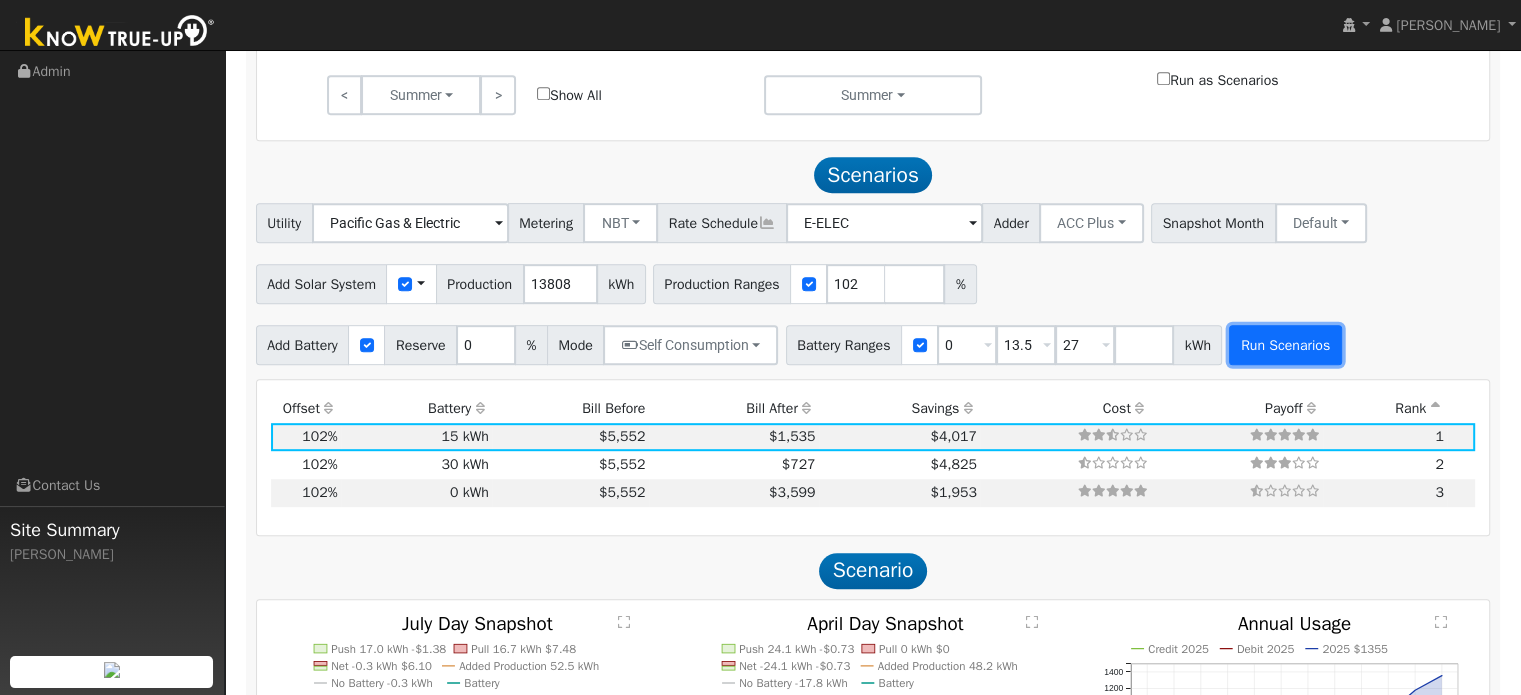 click on "Run Scenarios" at bounding box center [1285, 345] 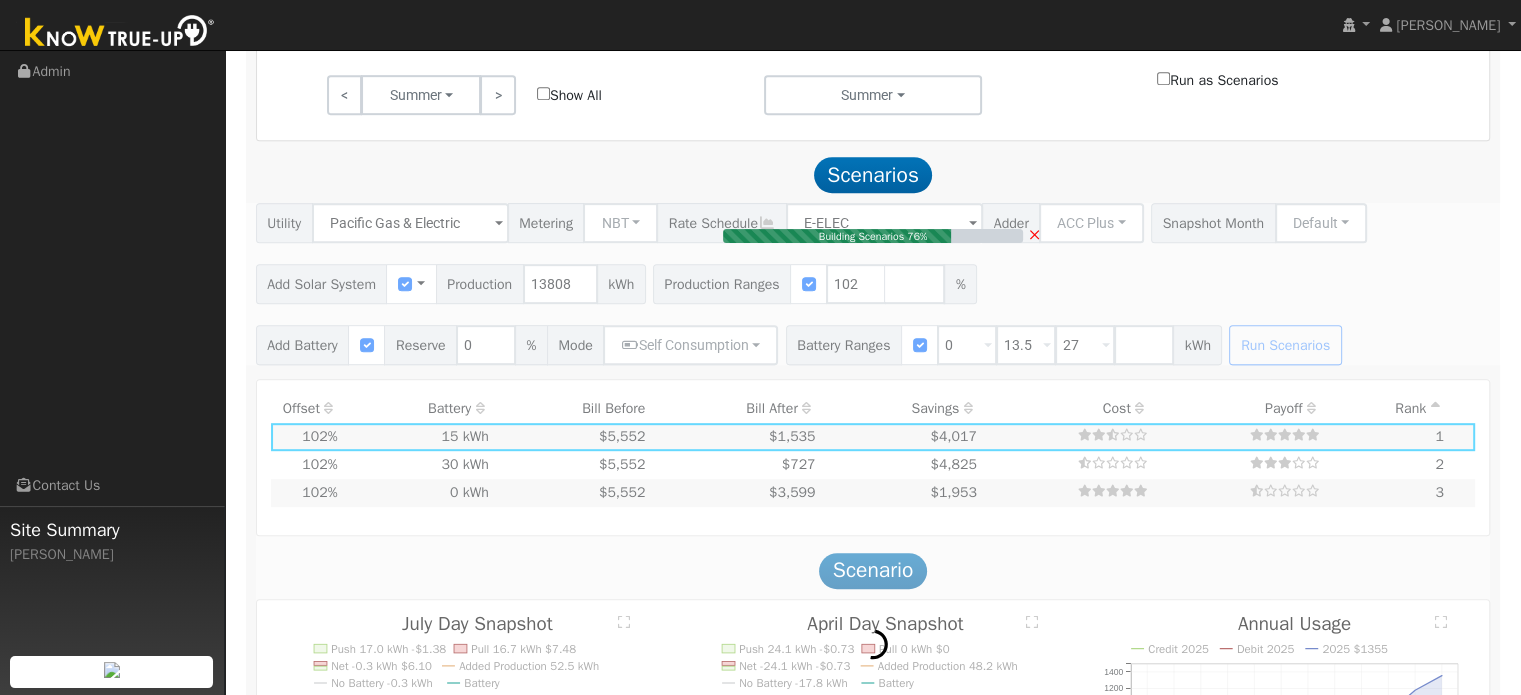 type on "$16,200" 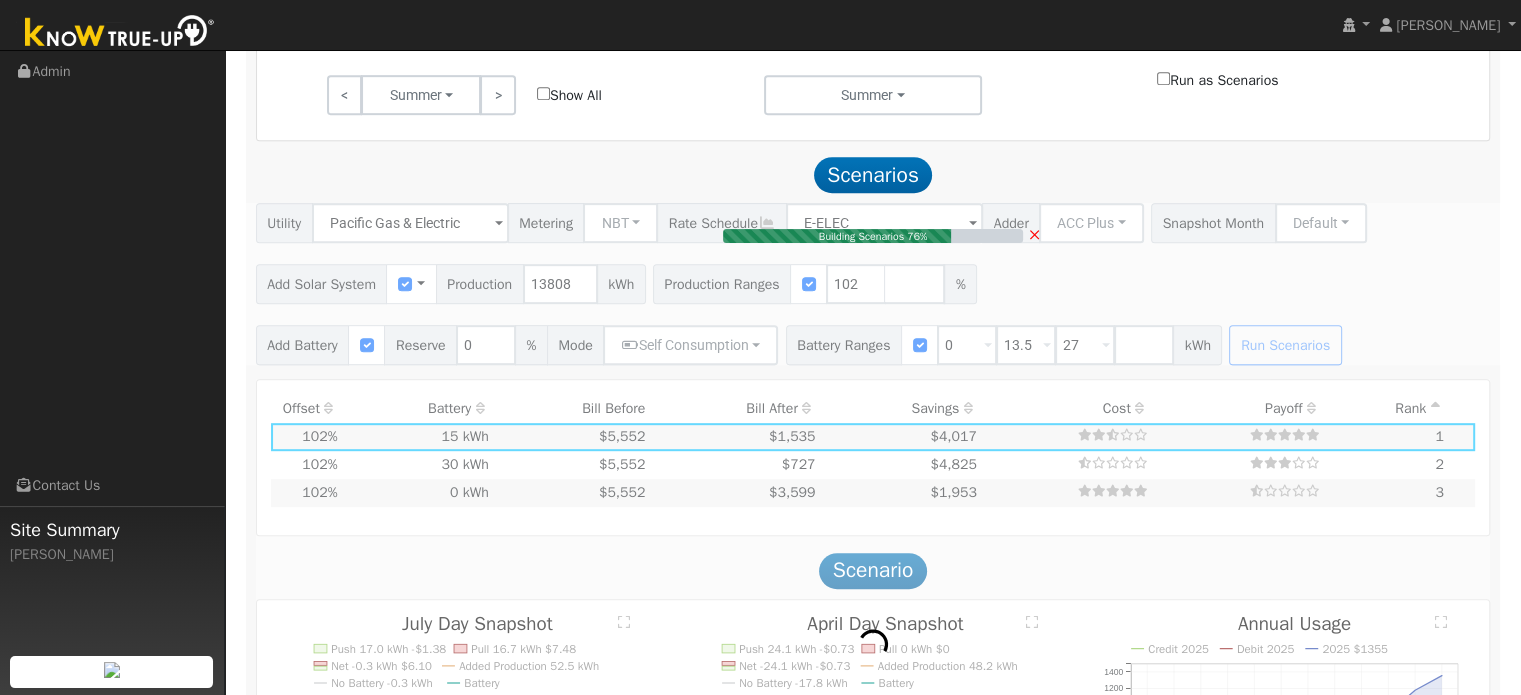 type on "$14,719" 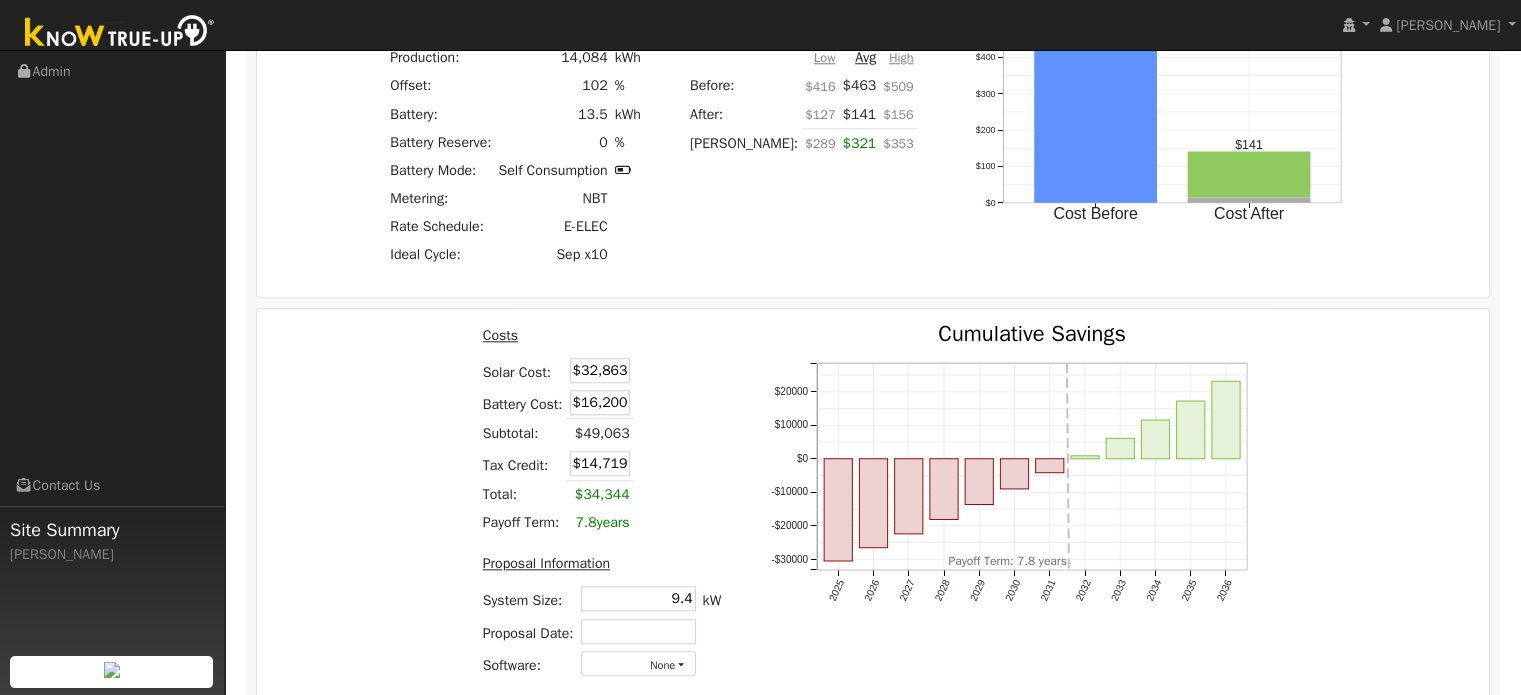 scroll, scrollTop: 2076, scrollLeft: 0, axis: vertical 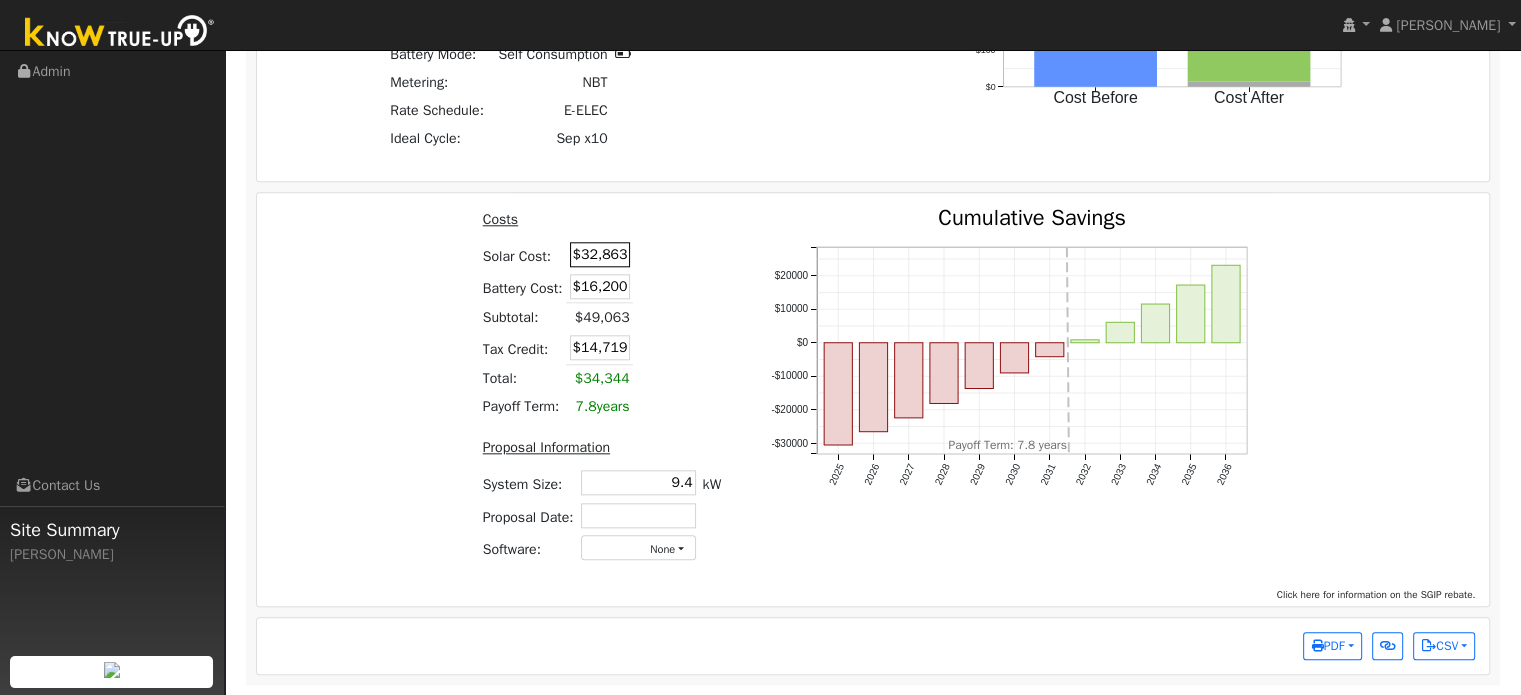 click on "$32,863" at bounding box center (600, 254) 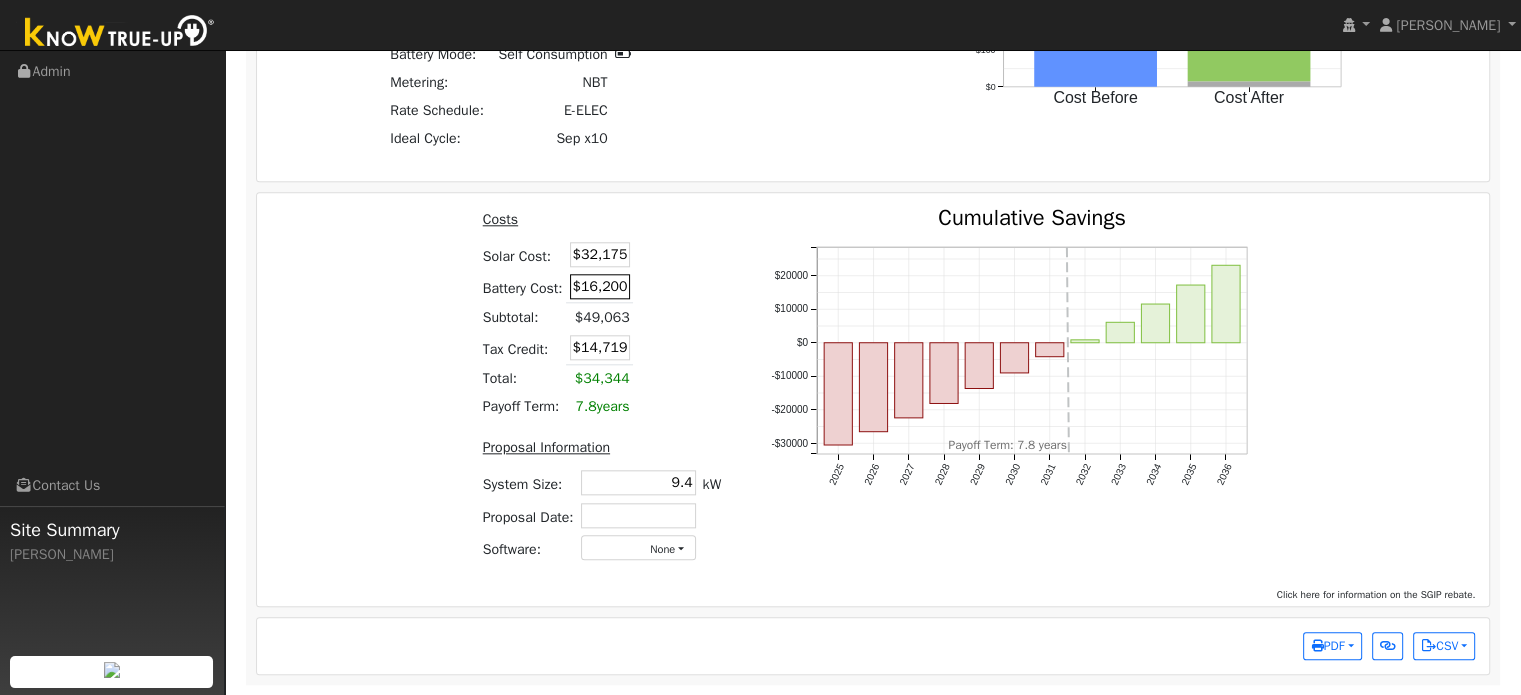 type on "$32,175" 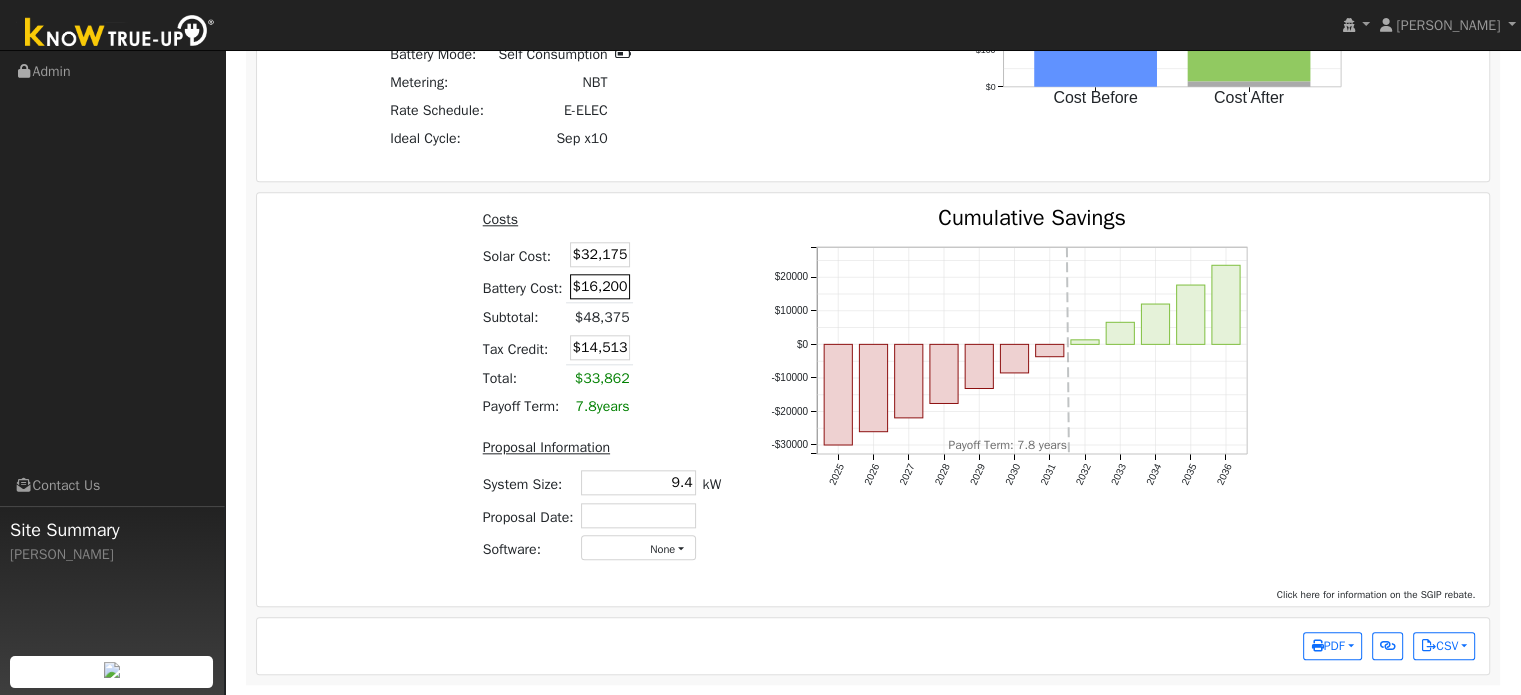 click on "$16,200" at bounding box center [600, 286] 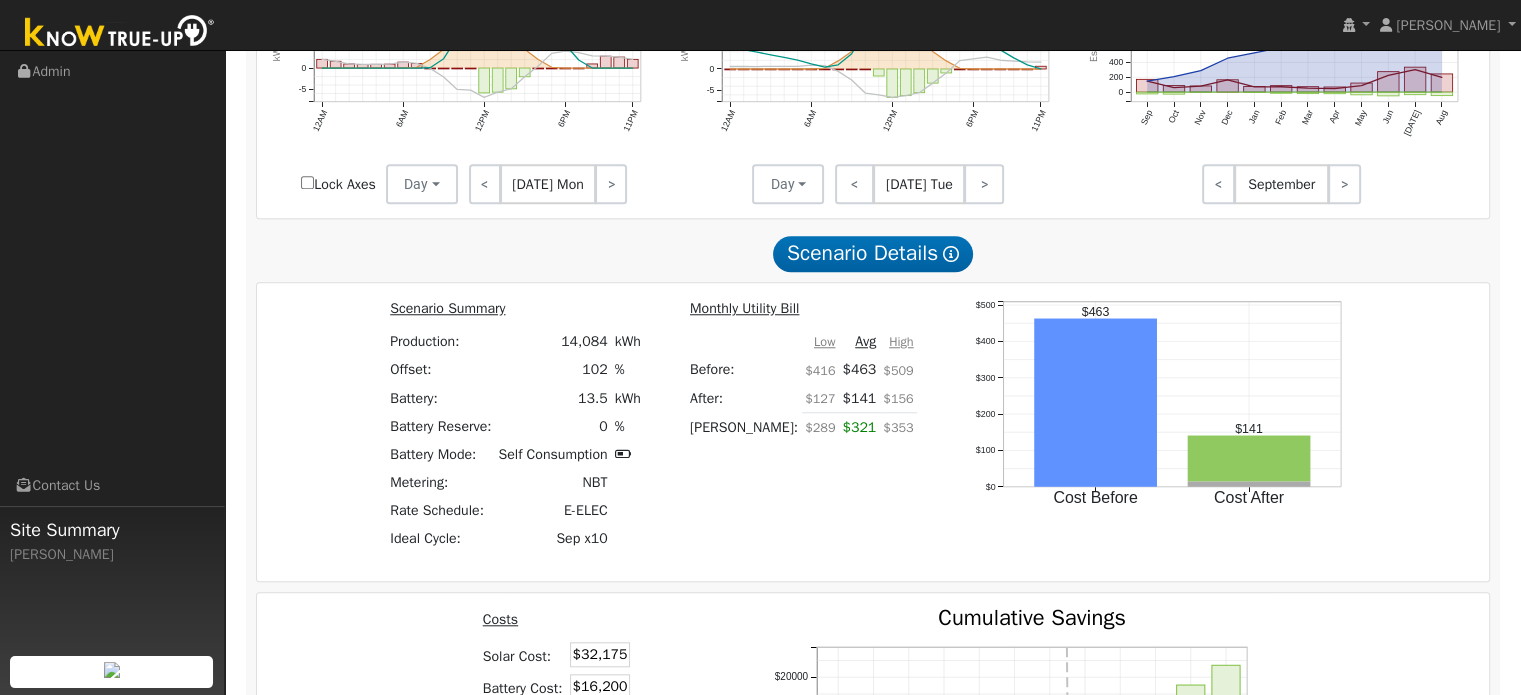 scroll, scrollTop: 1976, scrollLeft: 0, axis: vertical 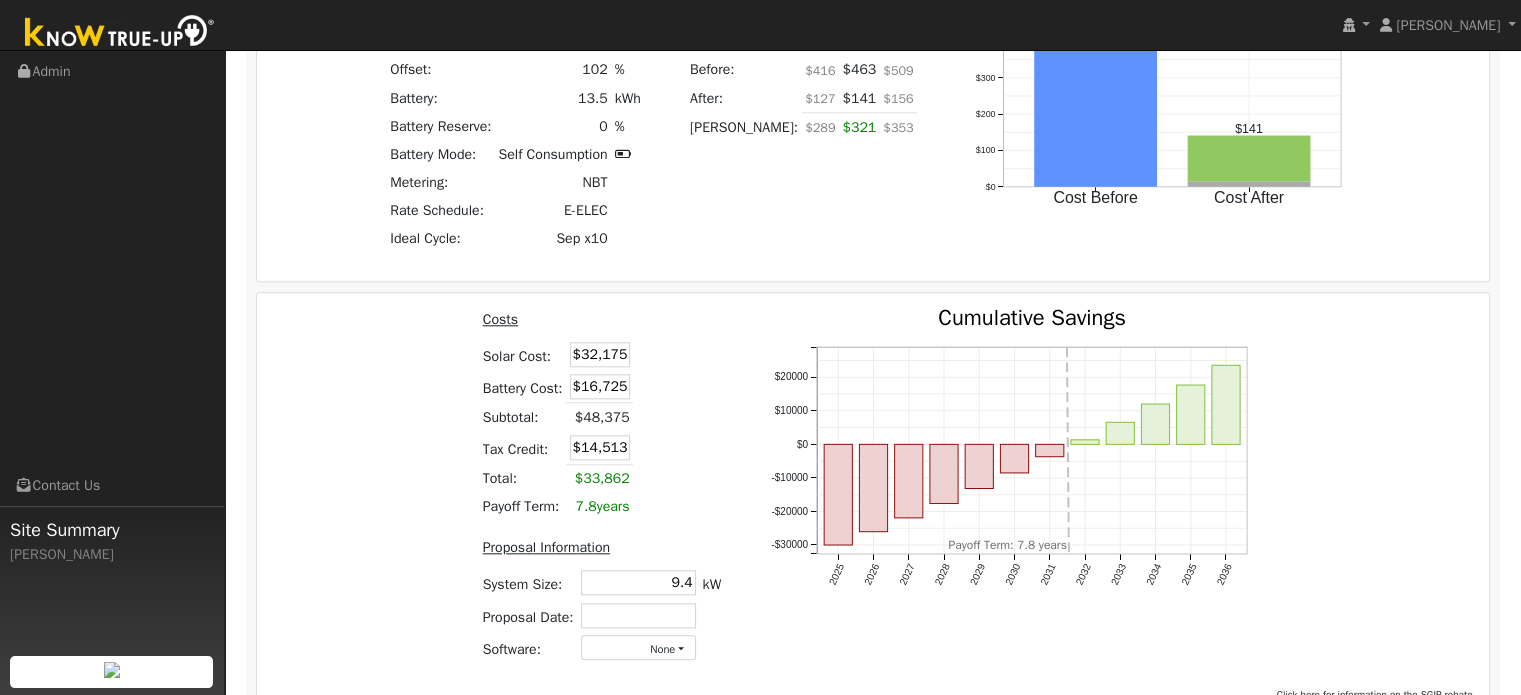 type on "$16,725" 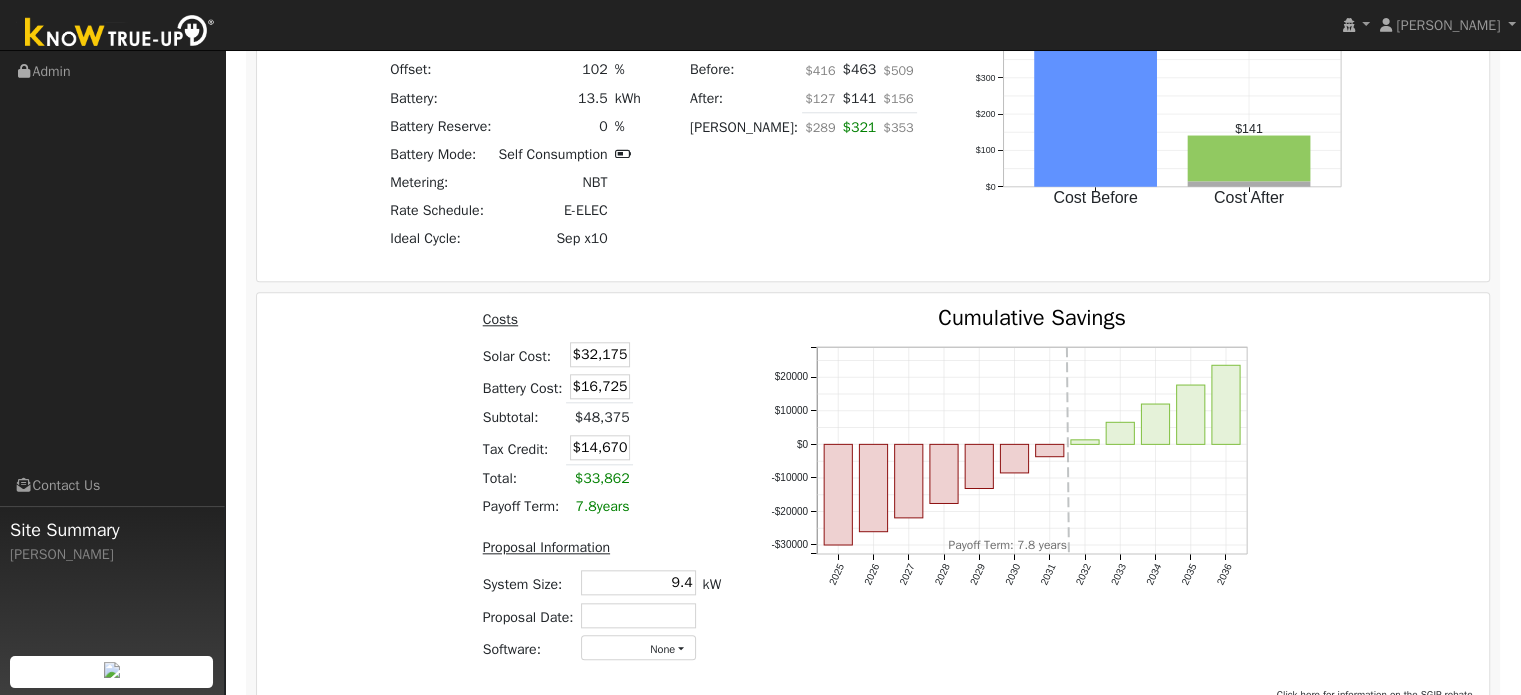 click on "Costs  Solar Cost:  $32,175  Battery Cost:  $16,725 Subtotal: $48,375  Tax Credit:  $14,670 Total: $33,862 Payoff Term: 7.8  years" at bounding box center [601, 414] 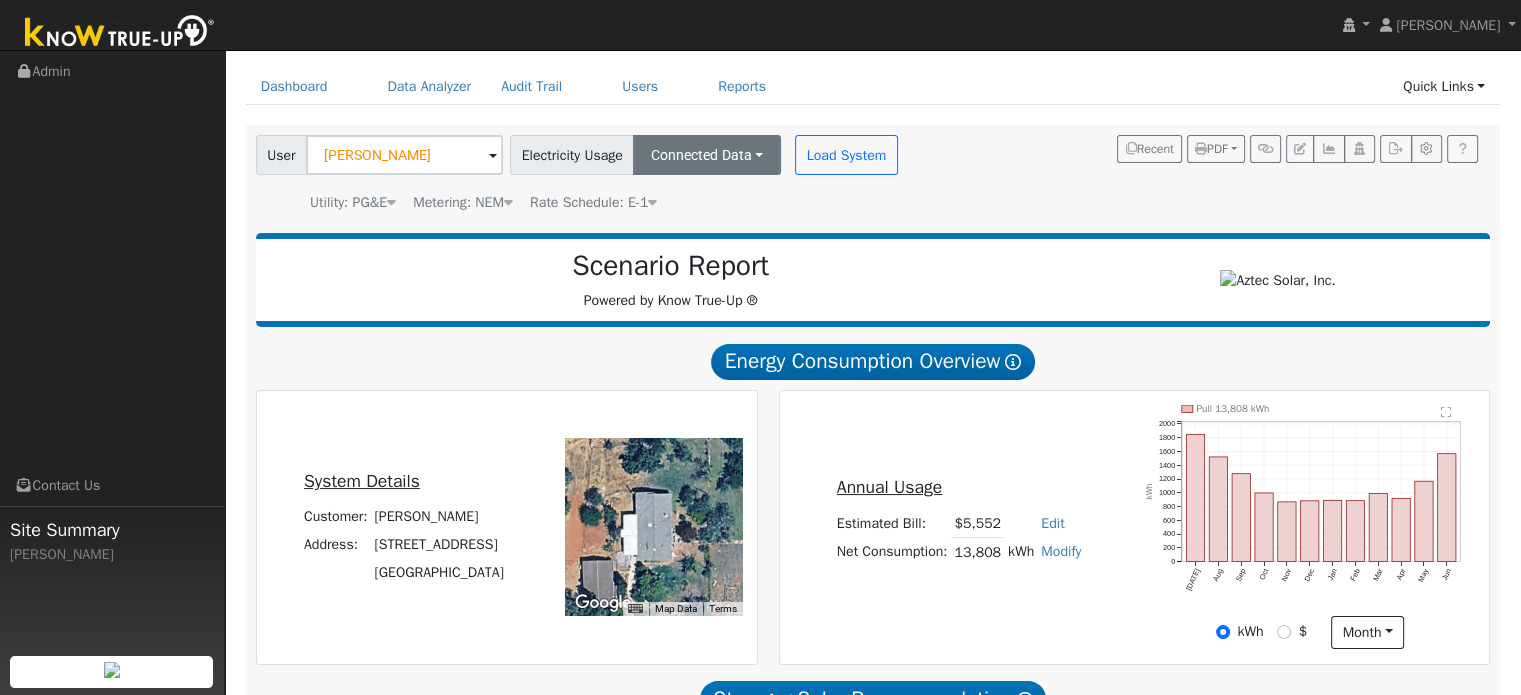 scroll, scrollTop: 0, scrollLeft: 0, axis: both 